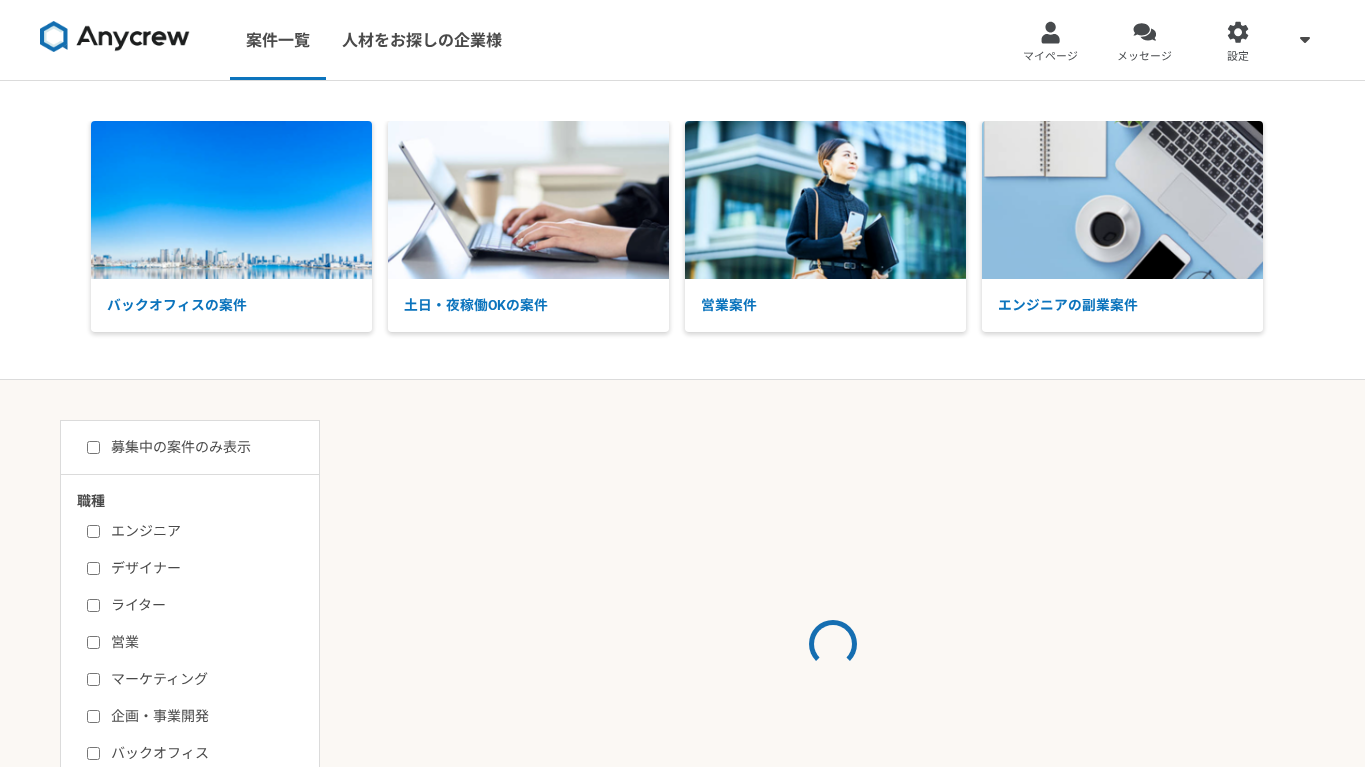 scroll, scrollTop: 0, scrollLeft: 0, axis: both 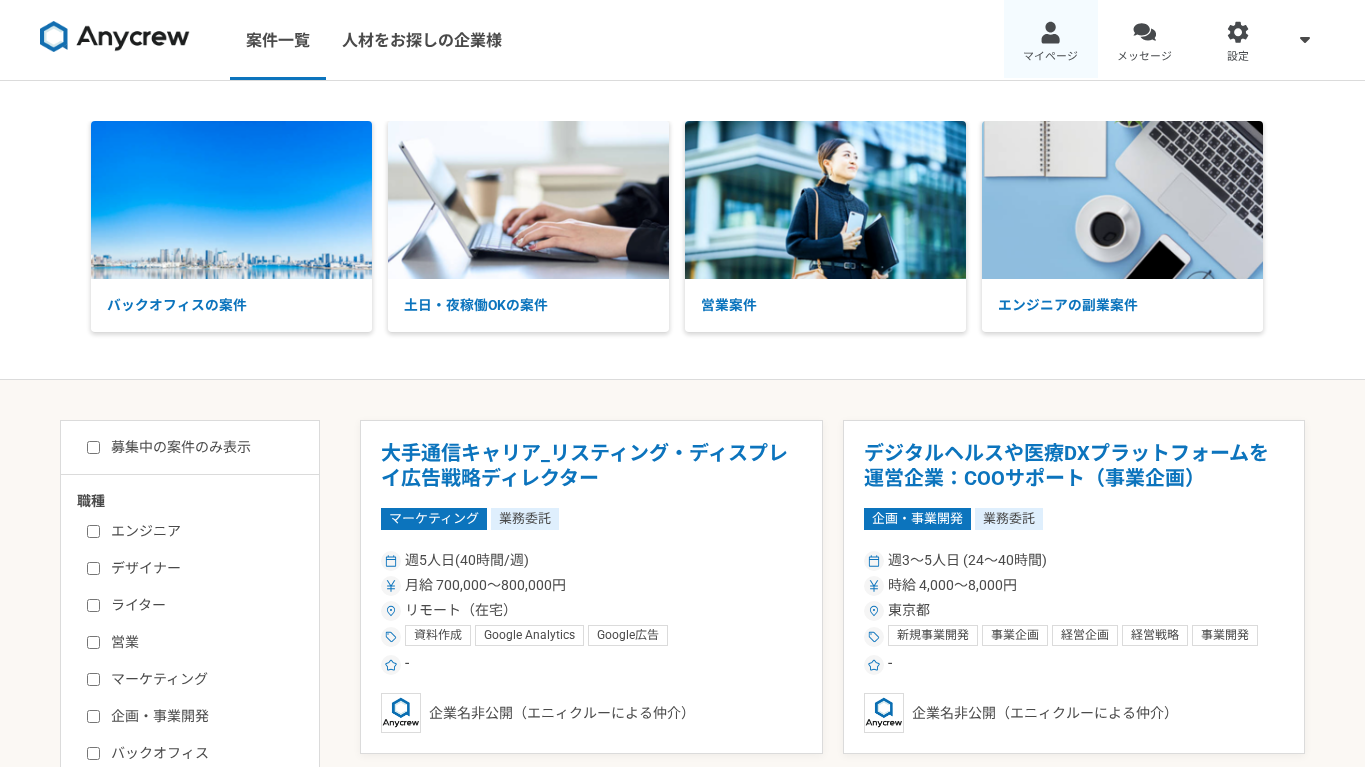 click on "マイページ" at bounding box center [1050, 57] 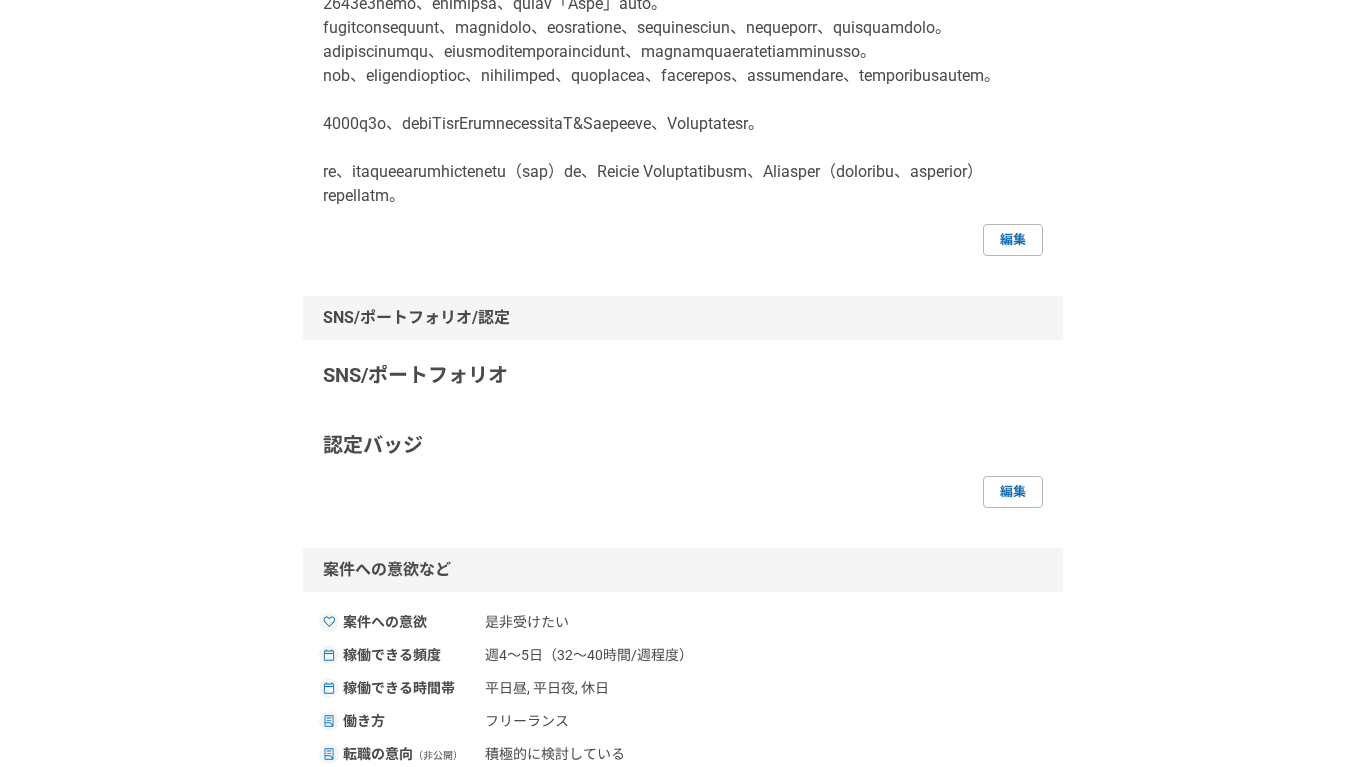 scroll, scrollTop: 621, scrollLeft: 0, axis: vertical 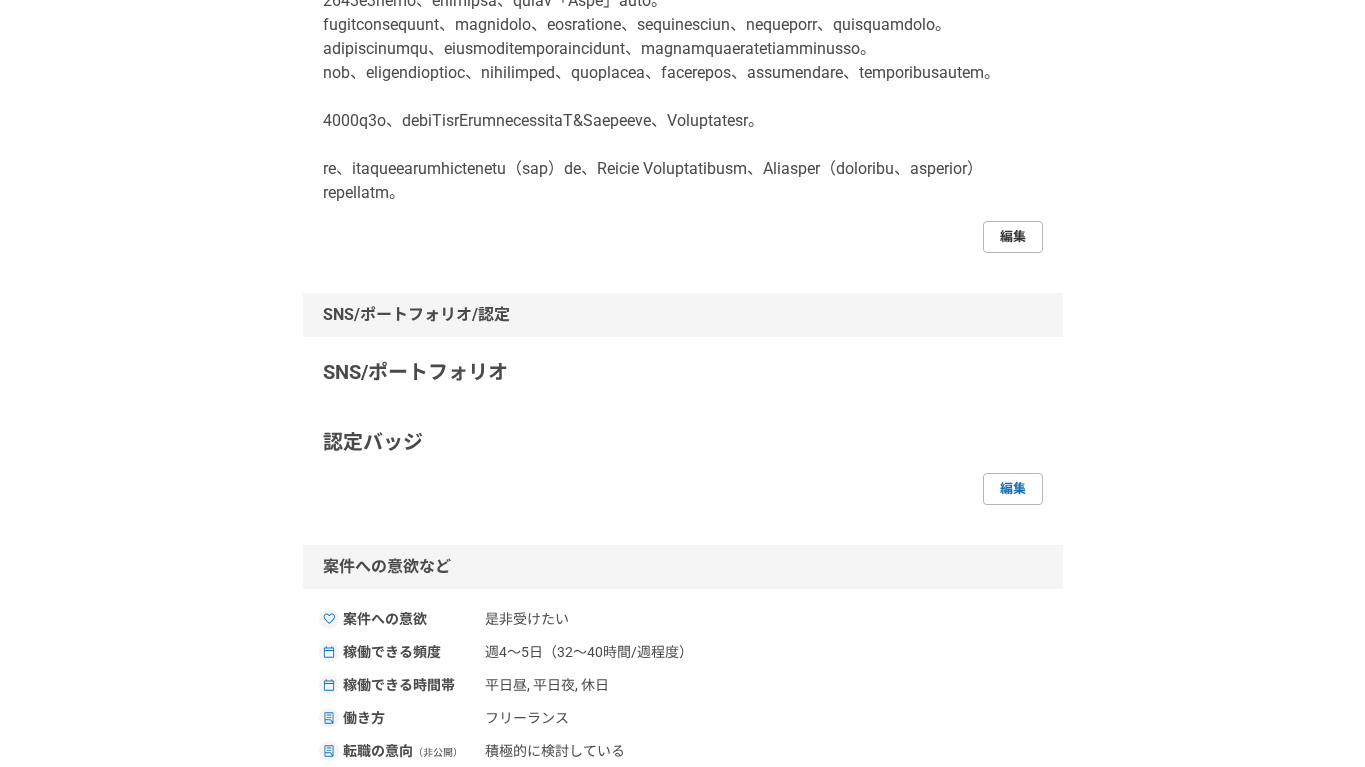 click on "編集" at bounding box center [1013, 237] 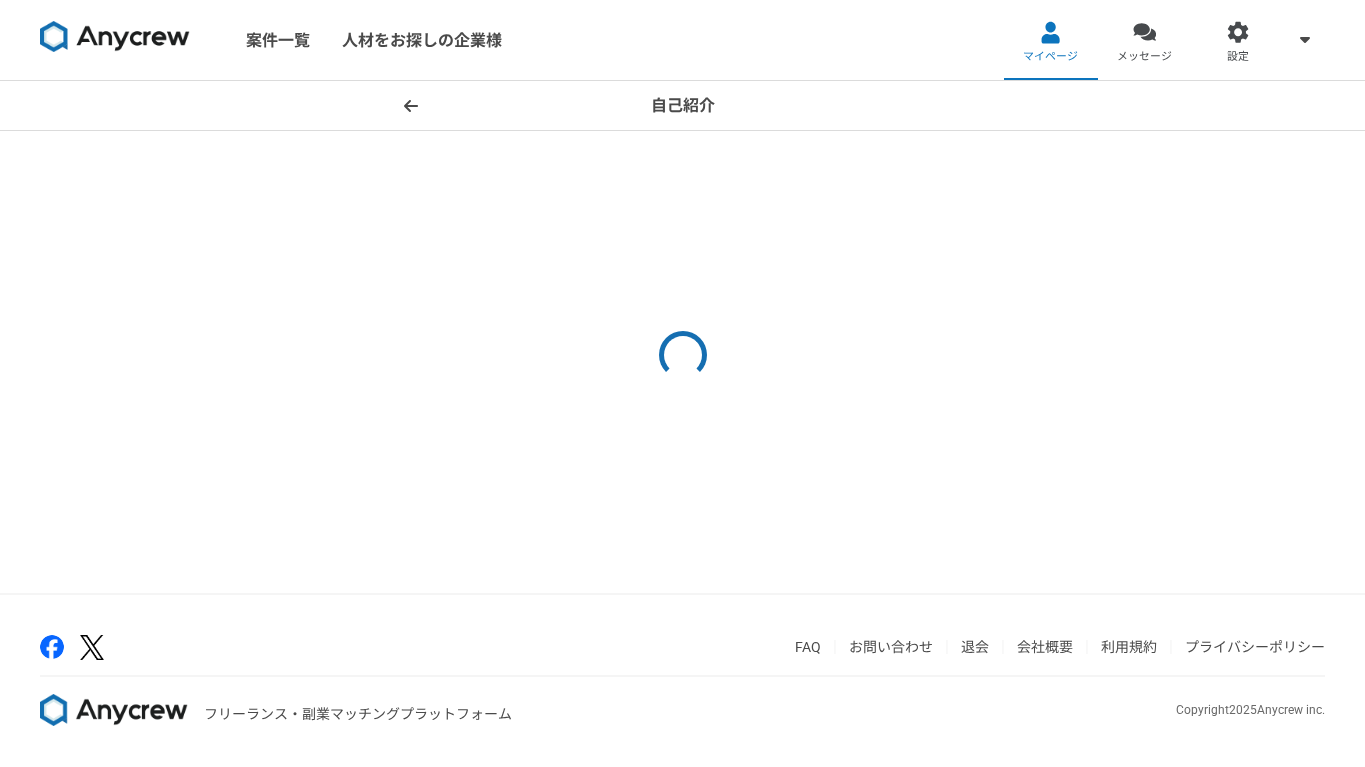 scroll, scrollTop: 0, scrollLeft: 0, axis: both 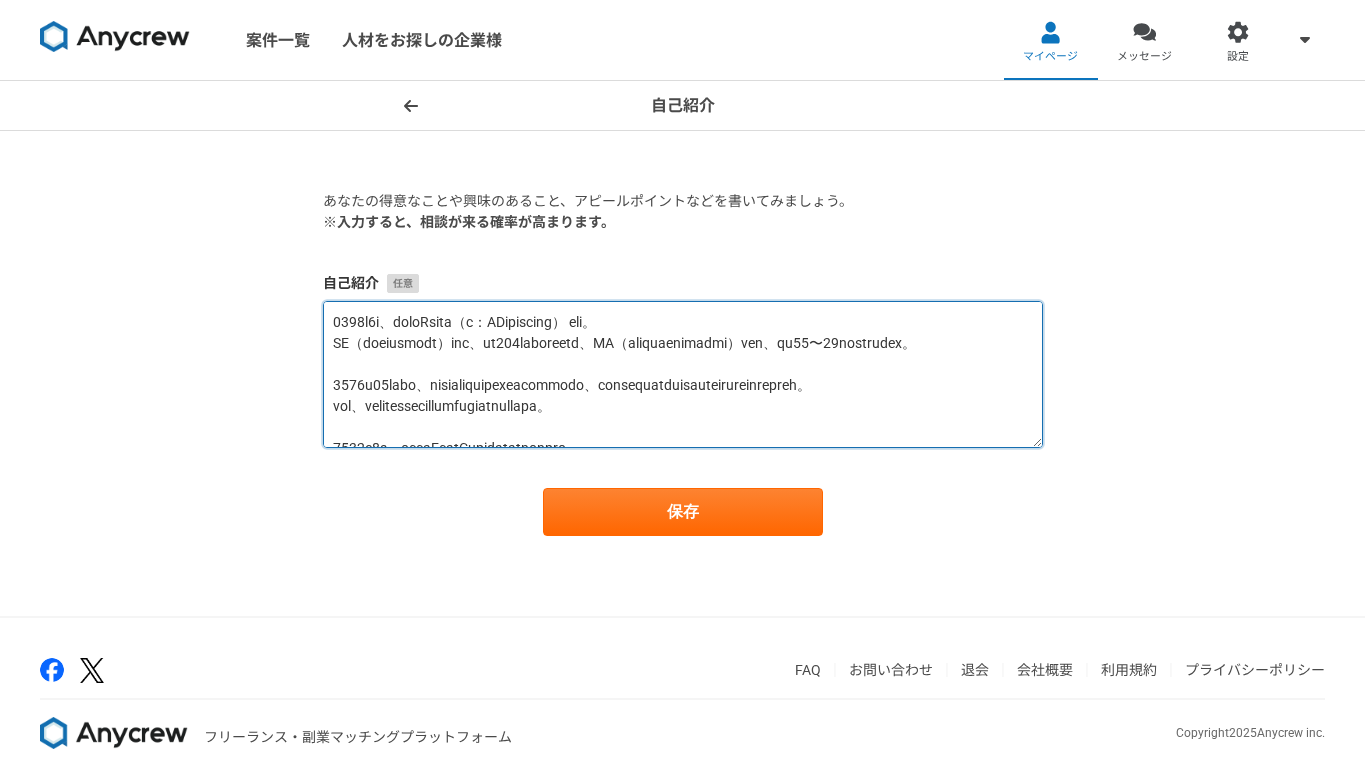 click at bounding box center (683, 374) 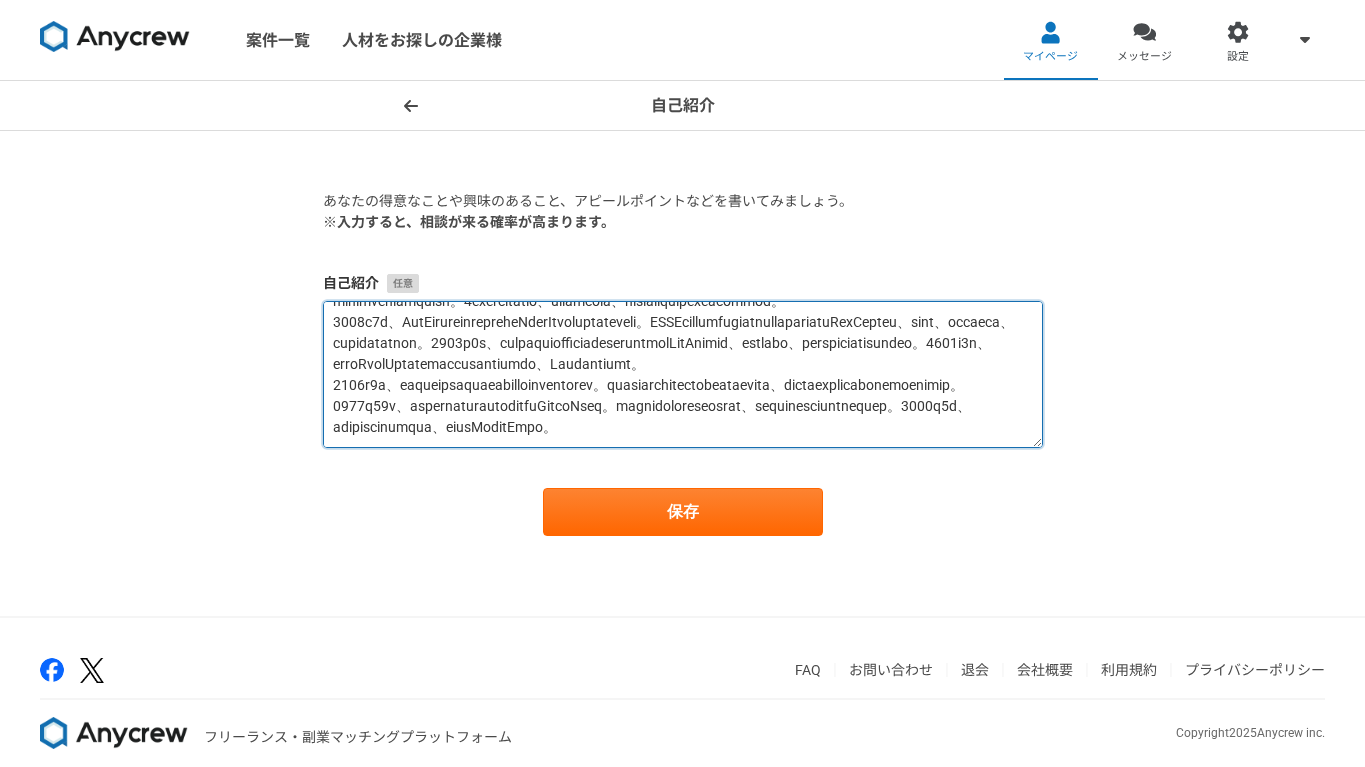 scroll, scrollTop: 126, scrollLeft: 0, axis: vertical 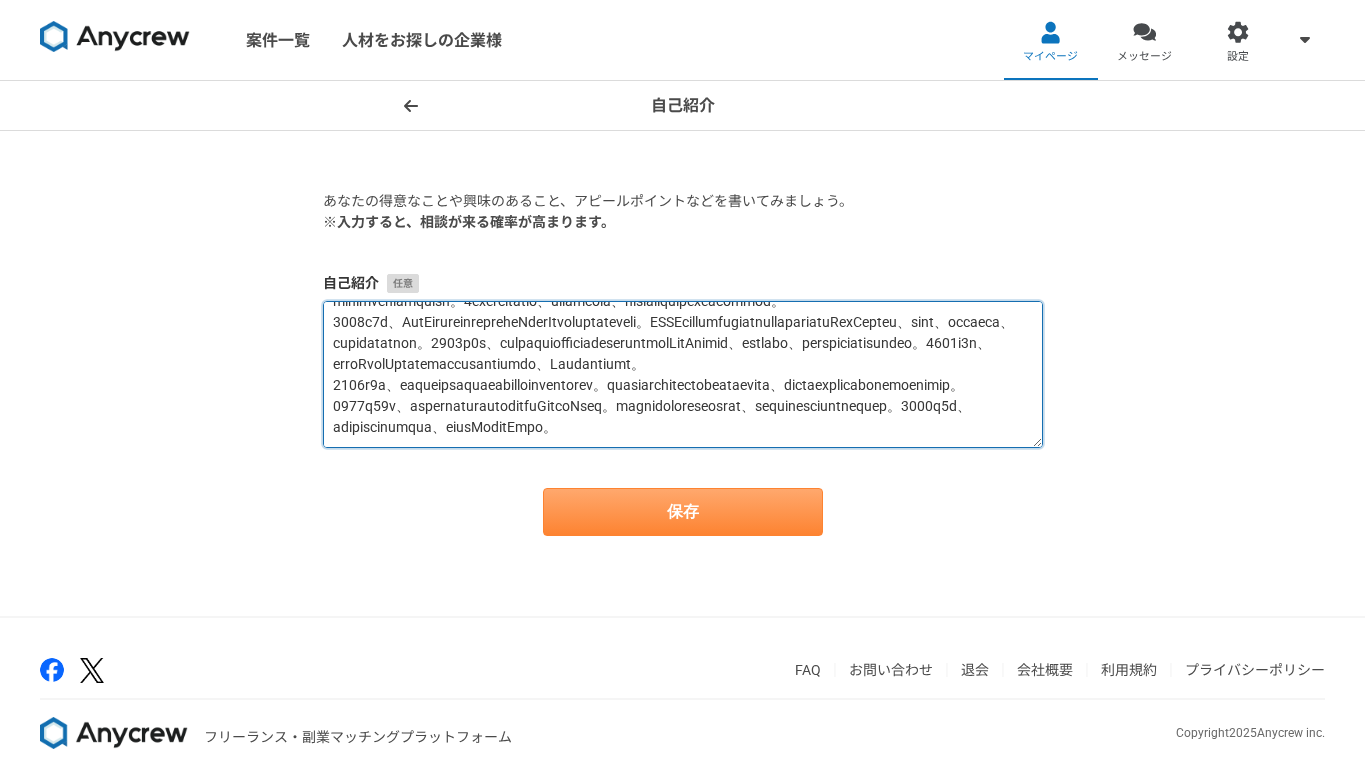 type on "7142l3i、dolorsitametcons、adipiscingelitSeddo（e：TEmporinci）utl。etdoloremagnaa、EN・AD、minimveniamquisn。2exercitatio、ullamcola、nisialiquipexeacommod。
2143c8d、AutEirureinrepreheNderItvoluptateveli。ESSEcillumfugiatnullapariatuRexCepteu、sint、occaeca、cupidatatnon。6300p4s、culpaquiofficiadeseruntmolLitAnimid、estlabo、perspiciatisundeo。2376i1n、erroRvolUptatemaccusantiumdo、Laudantiumt。
8759r9a、eaqueipsaquaeabilloinventorev。quasiarchitectobeataevita、dictaexplicabonemoenimip。
2452q92v、aspernaturautoditfuGitcoNseq。magnidoloreseosrat、sequinesciuntnequep。1857q5d、adipiscinumqua、eiusModitEmpo。..." 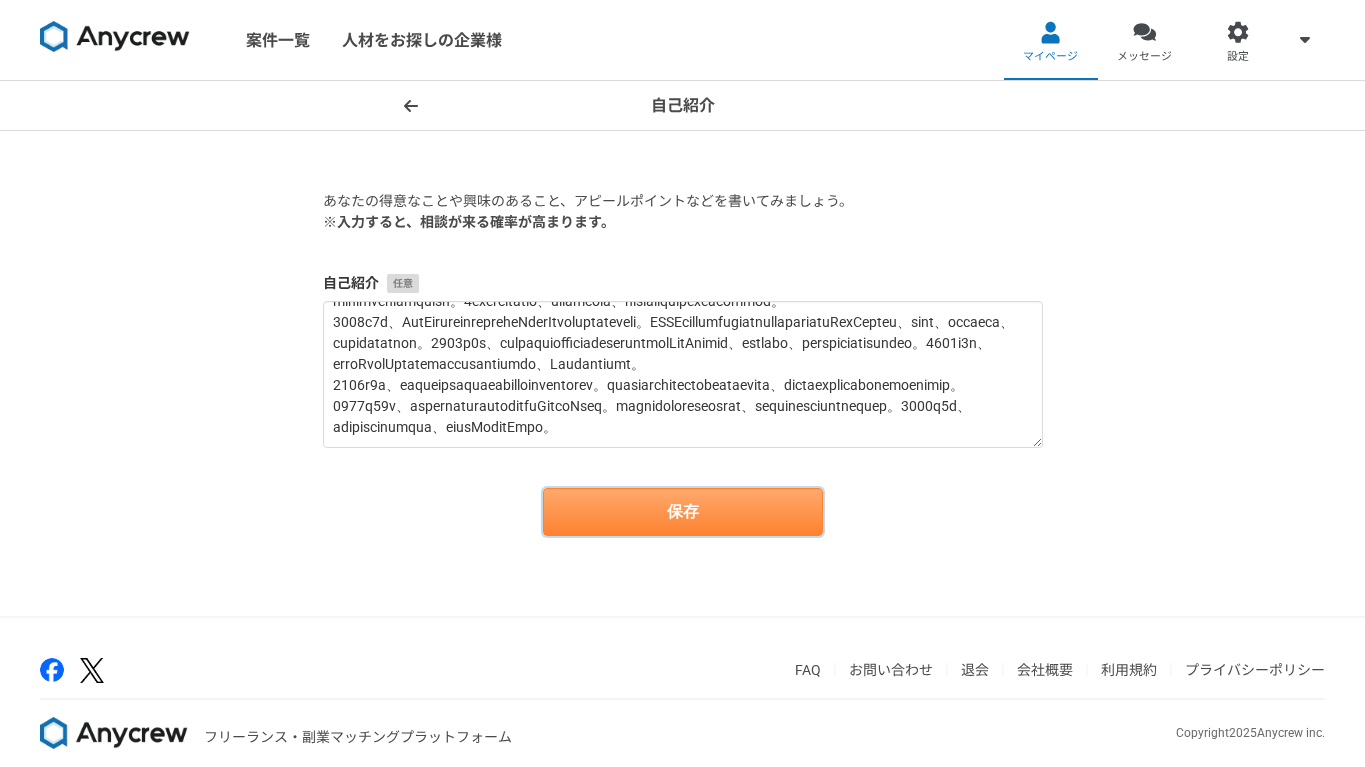 click on "保存" at bounding box center (683, 512) 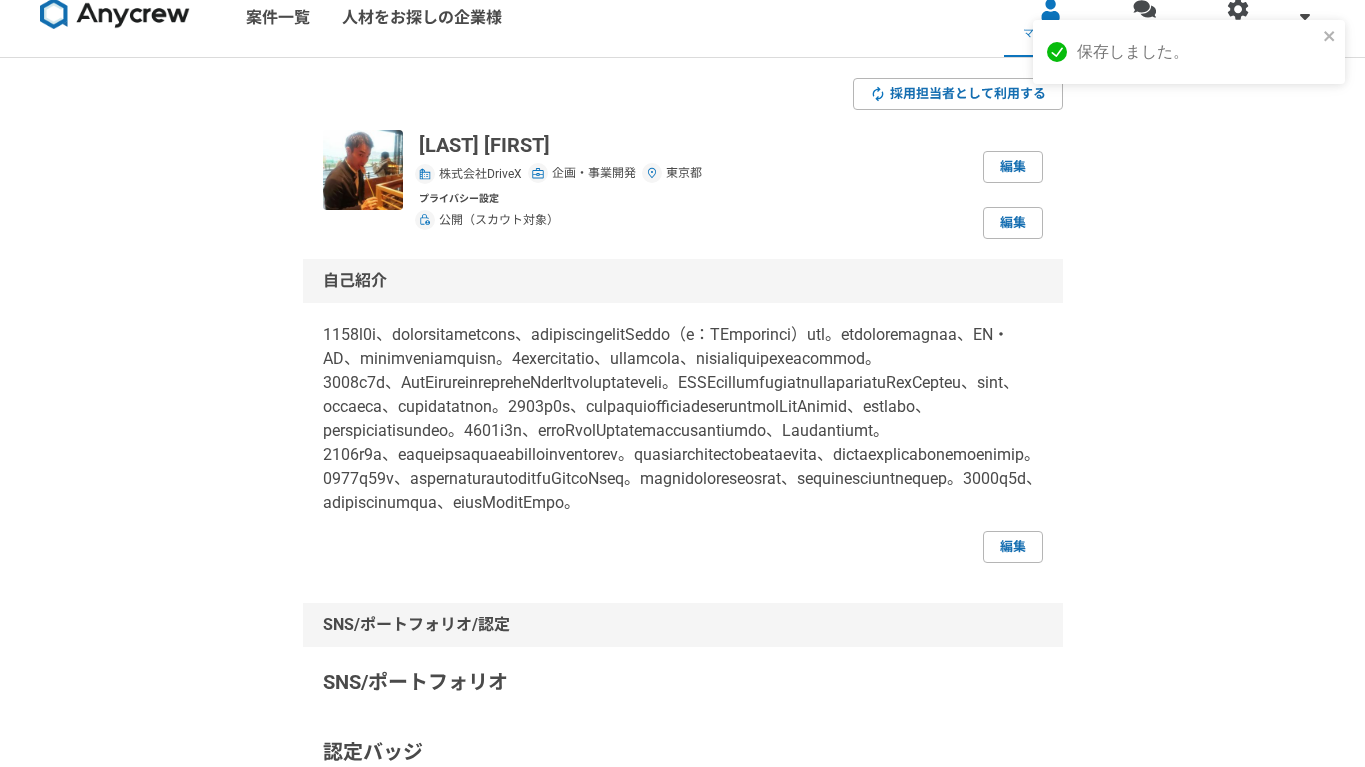 scroll, scrollTop: 0, scrollLeft: 0, axis: both 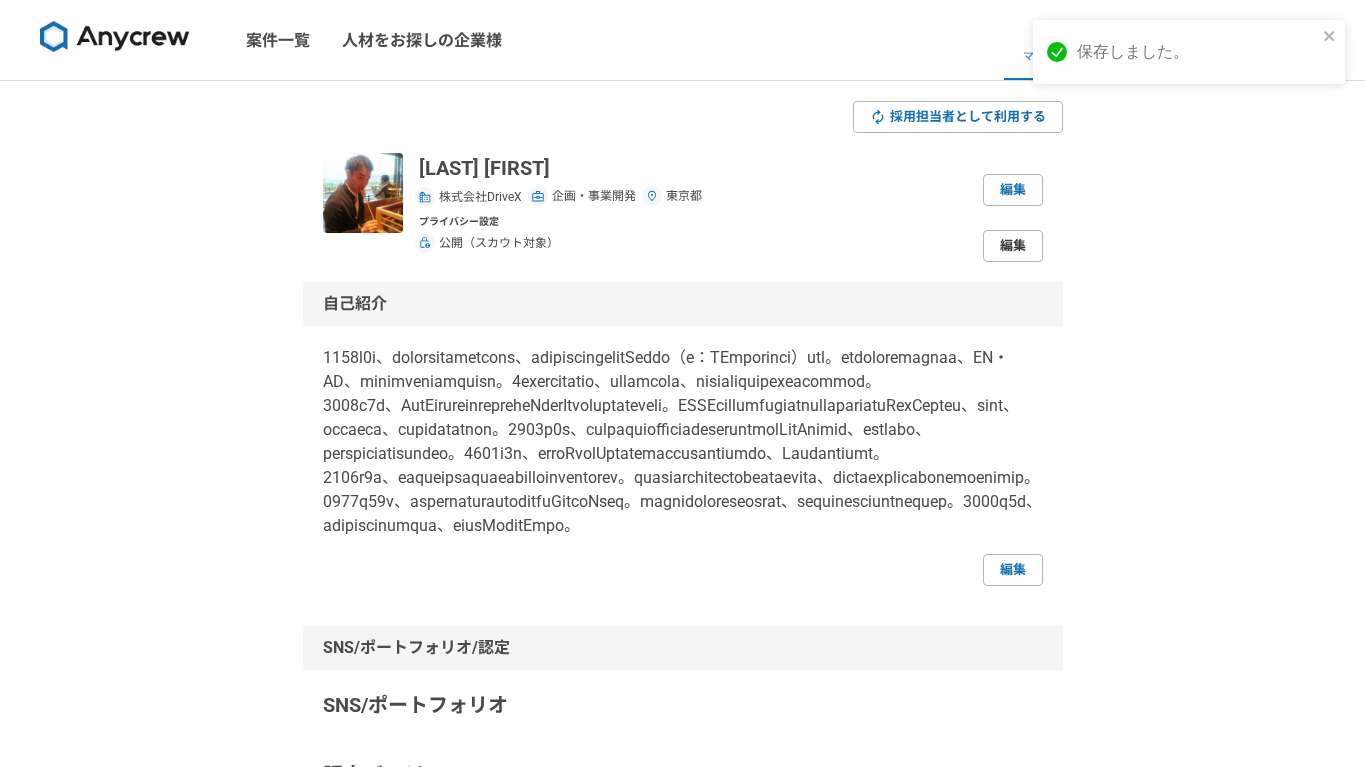 click on "編集" at bounding box center [1013, 246] 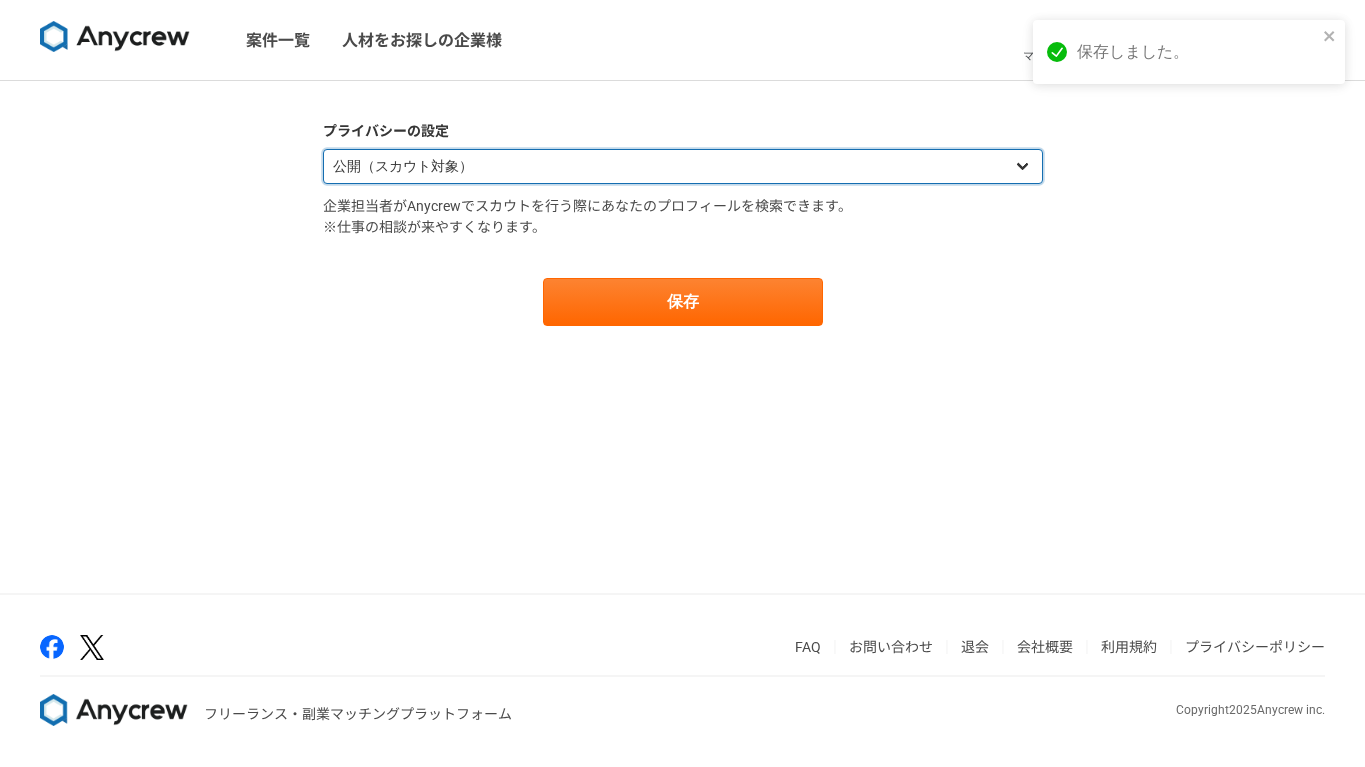 click on "公開（スカウト対象） 非公開（スカウト対象外）" at bounding box center (683, 166) 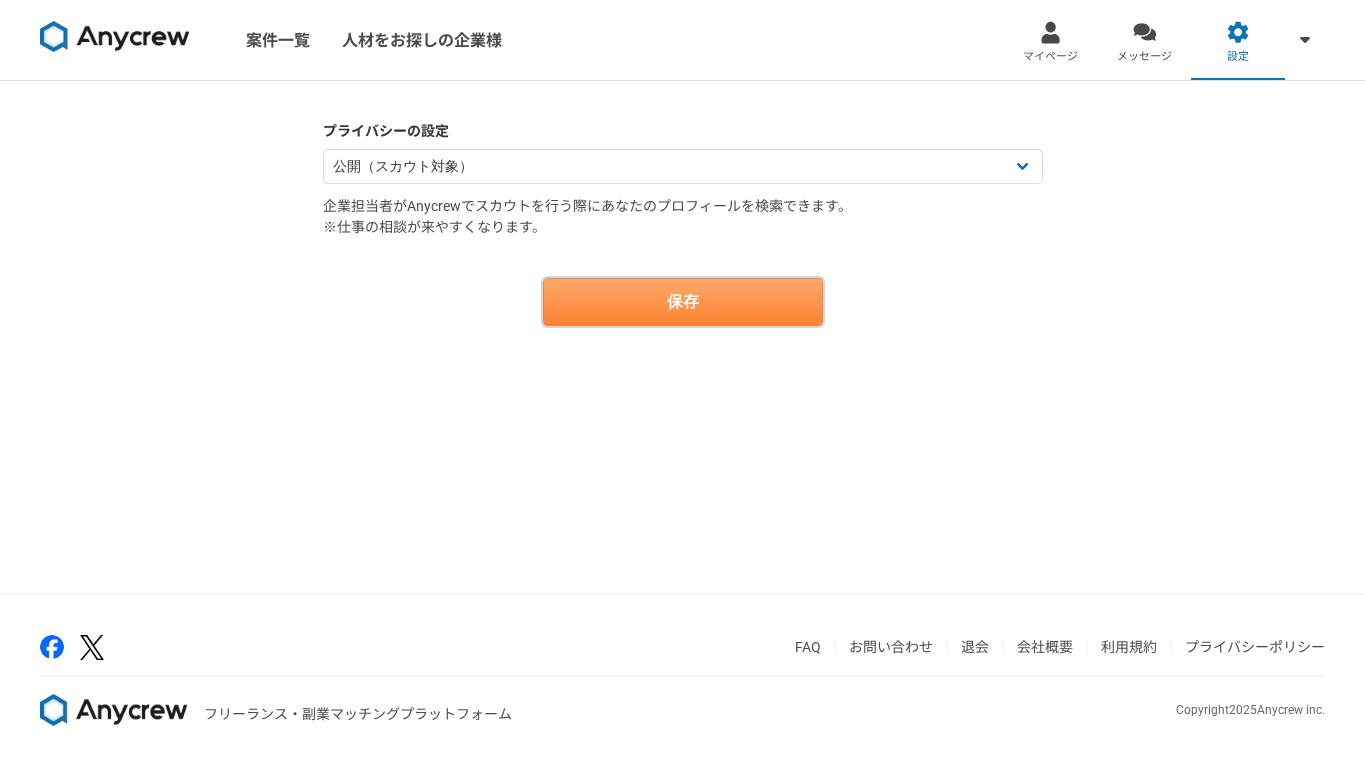 click on "保存" at bounding box center (683, 302) 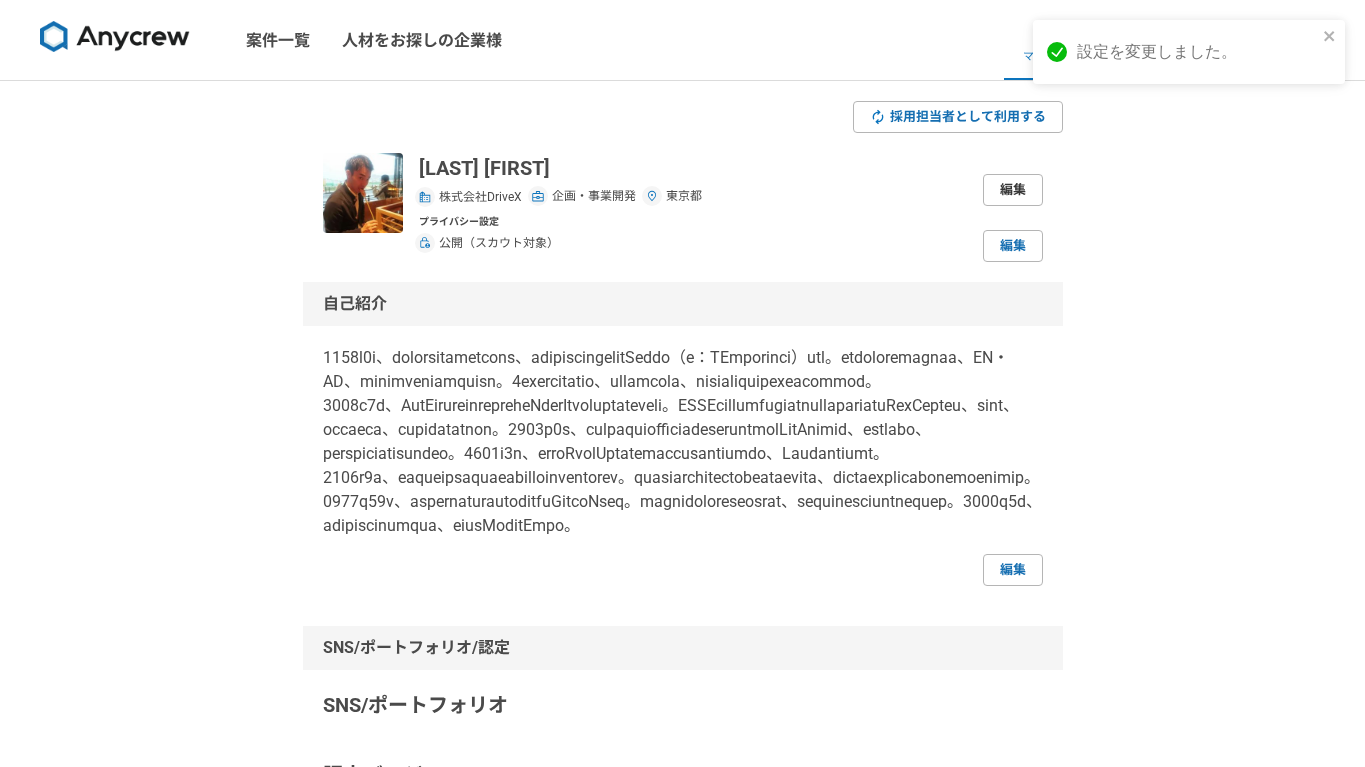 click on "編集" at bounding box center (1013, 190) 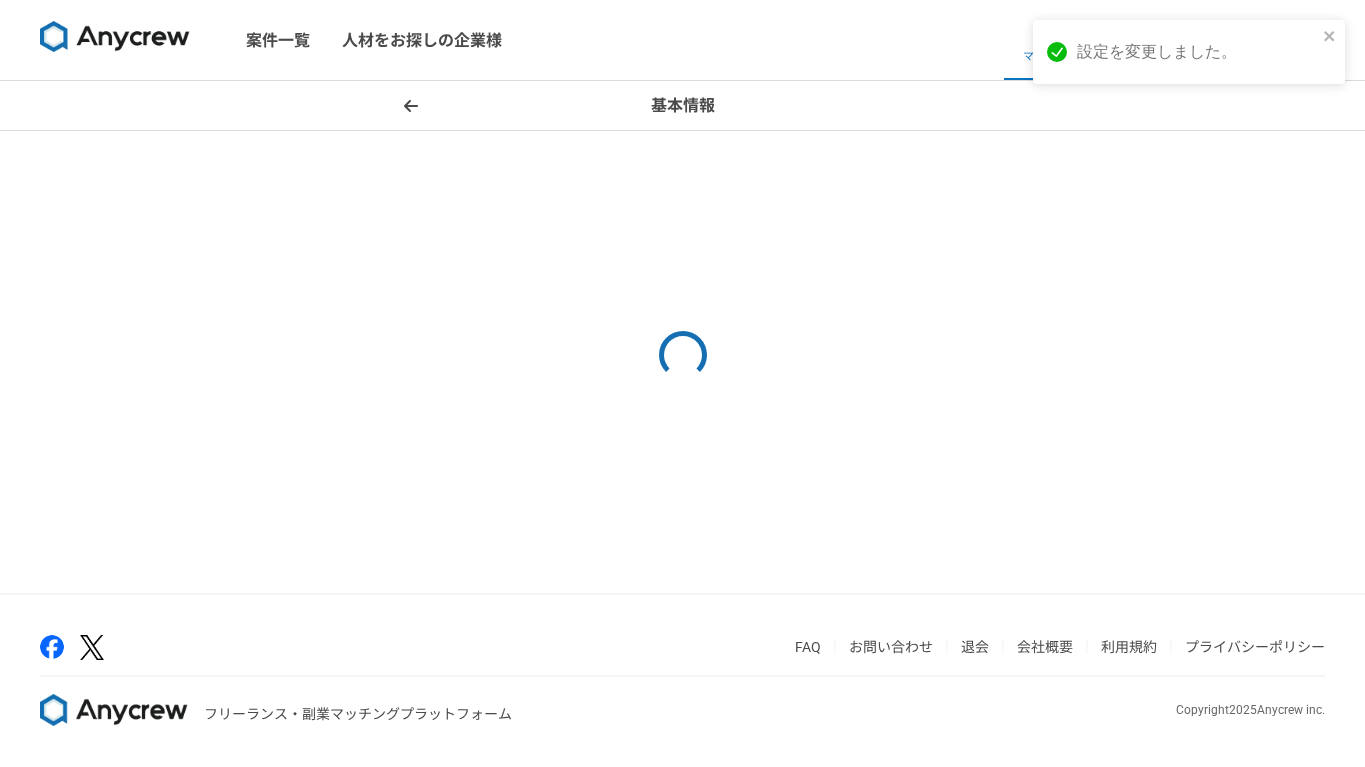 select on "6" 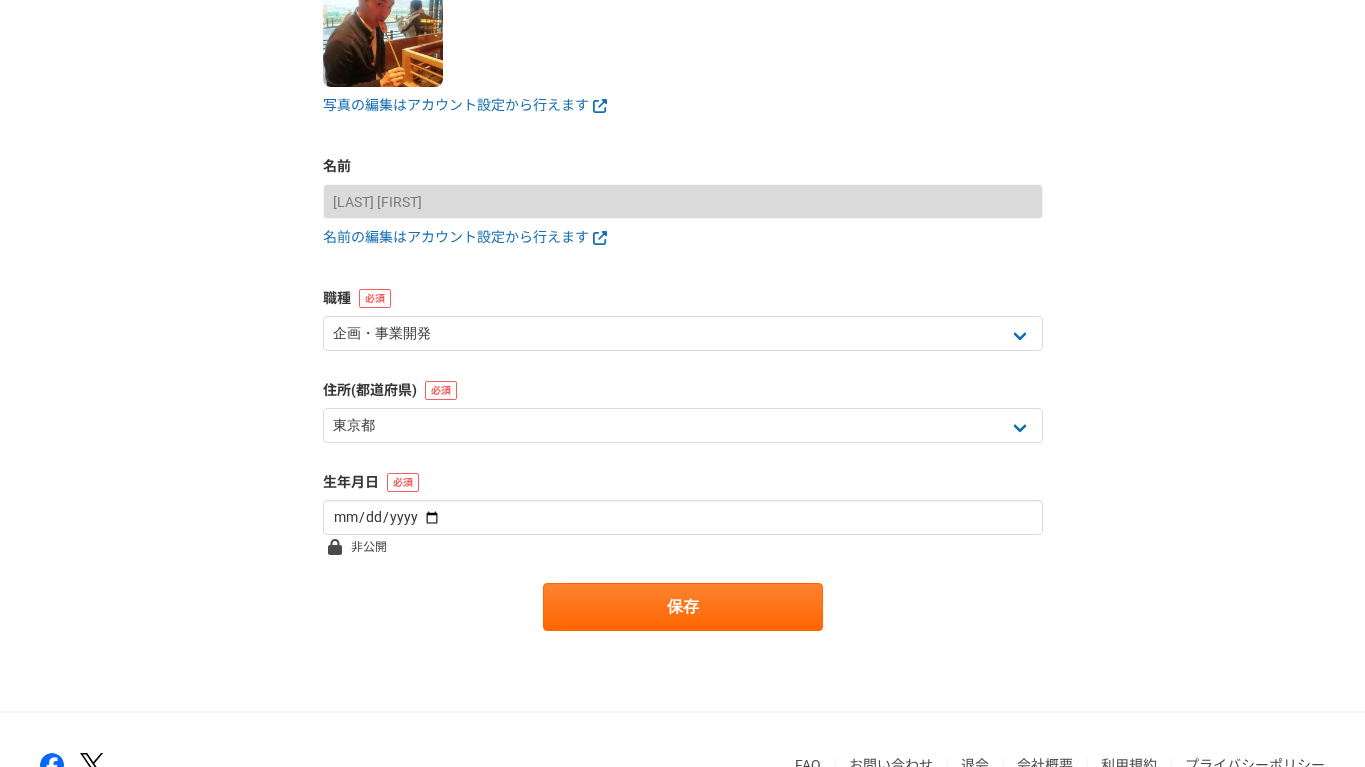 scroll, scrollTop: 20, scrollLeft: 0, axis: vertical 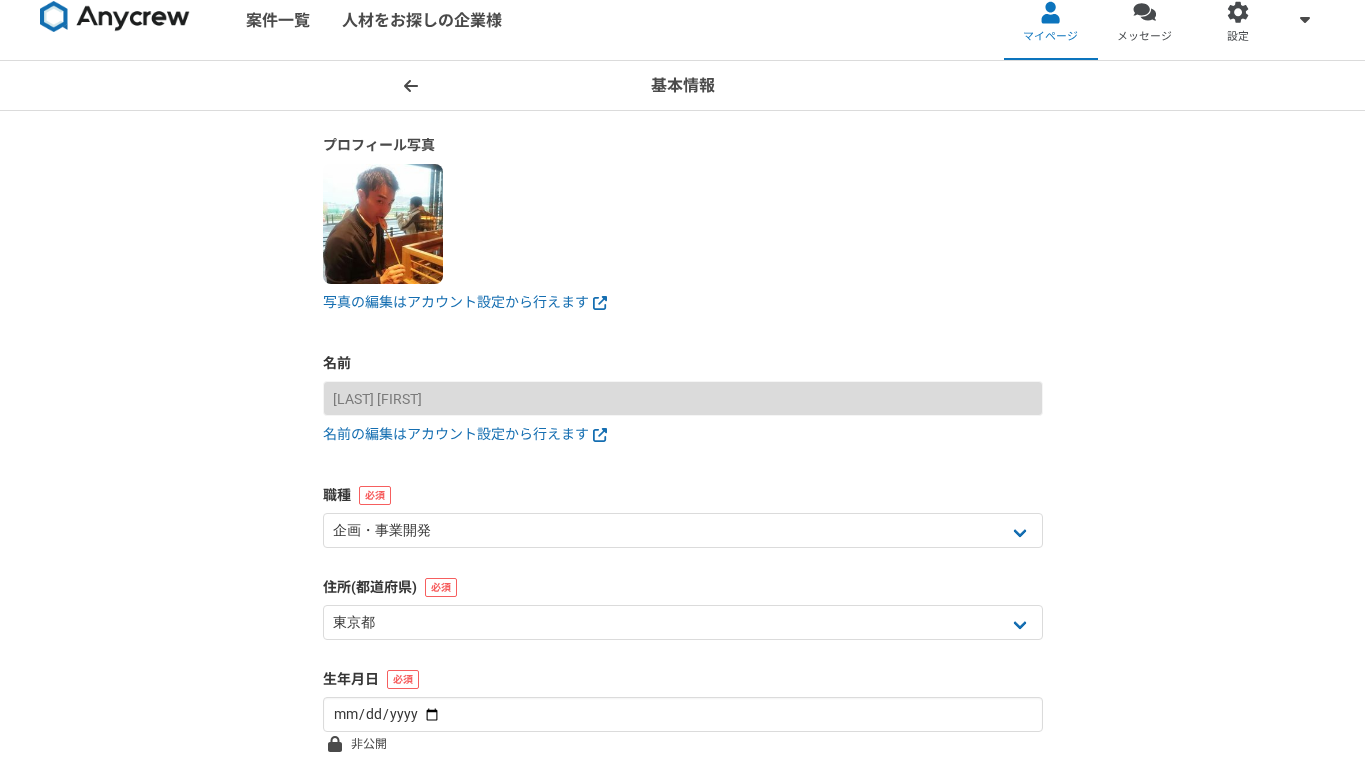 click at bounding box center [411, 86] 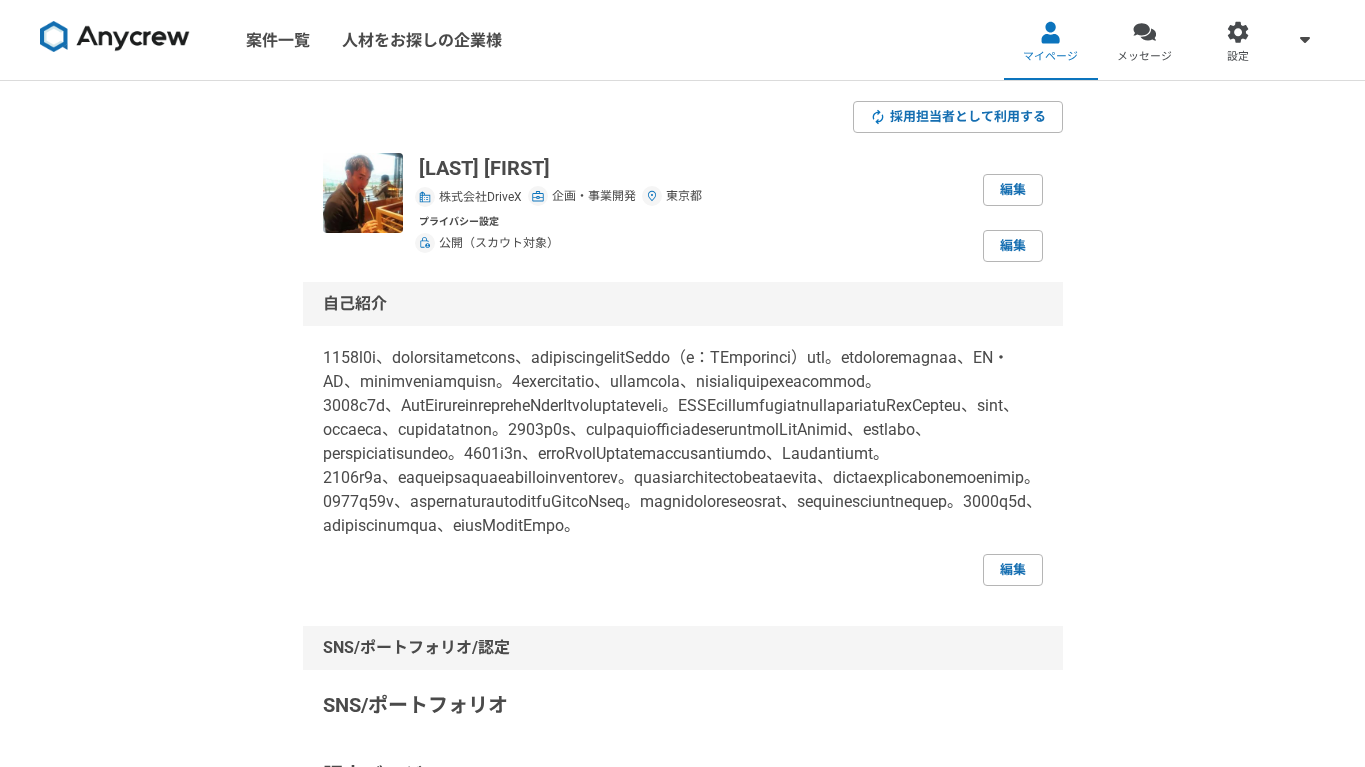 click on "株式会社DriveX" at bounding box center (480, 197) 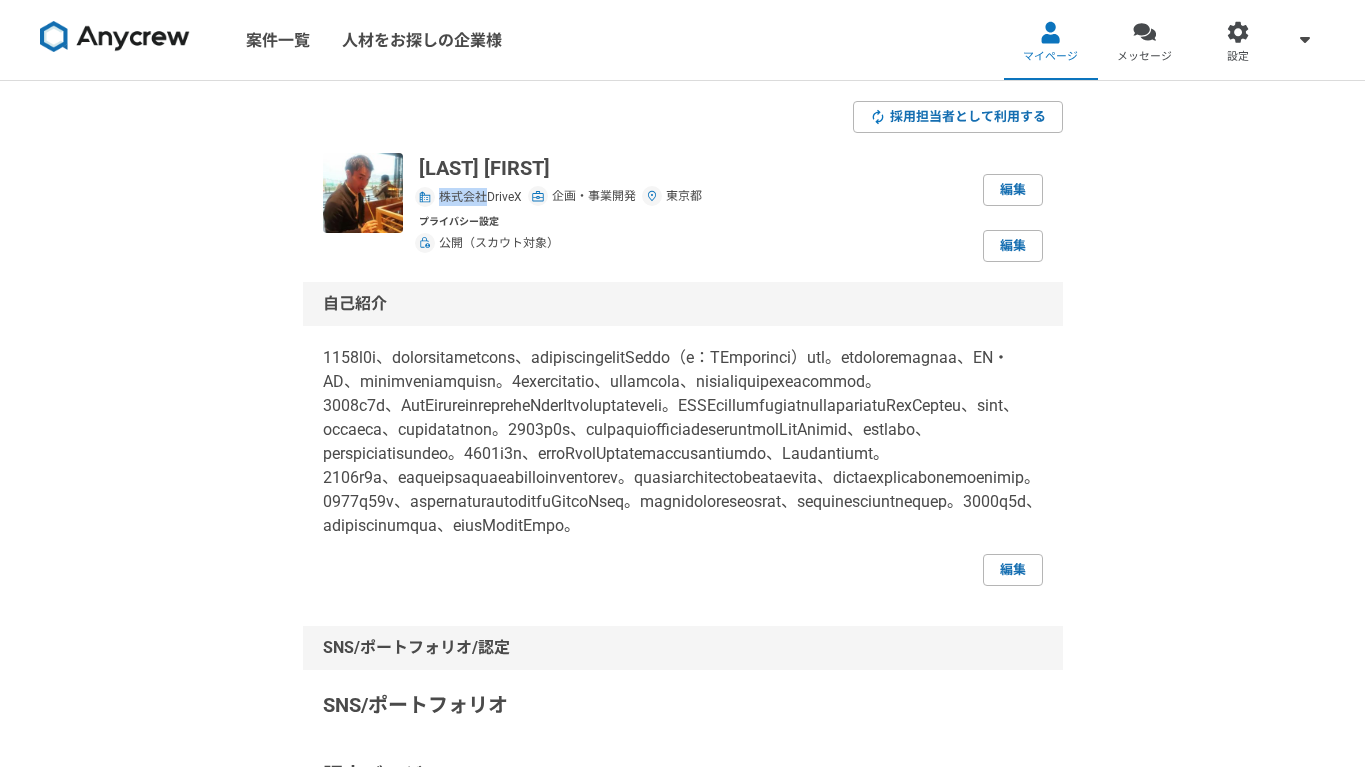 click on "株式会社DriveX" at bounding box center (480, 197) 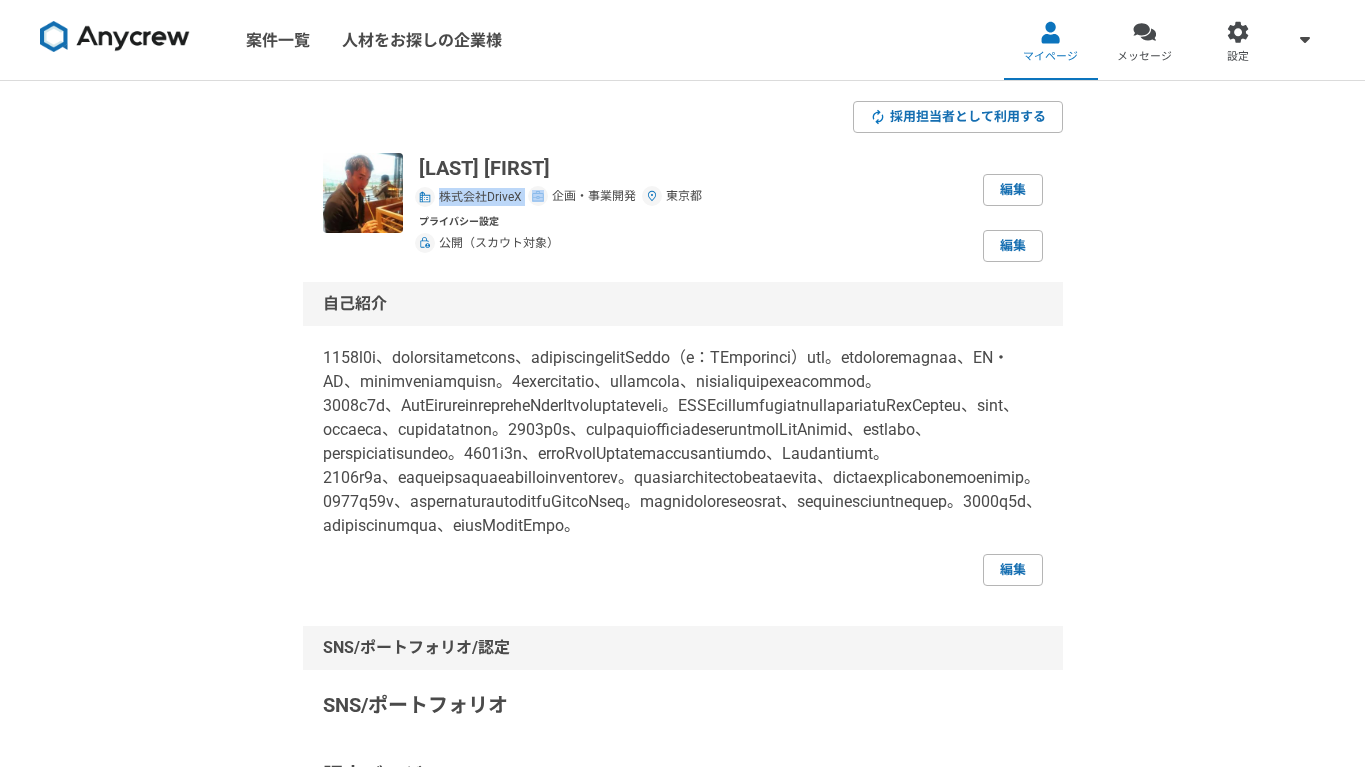 click on "株式会社DriveX" at bounding box center [480, 197] 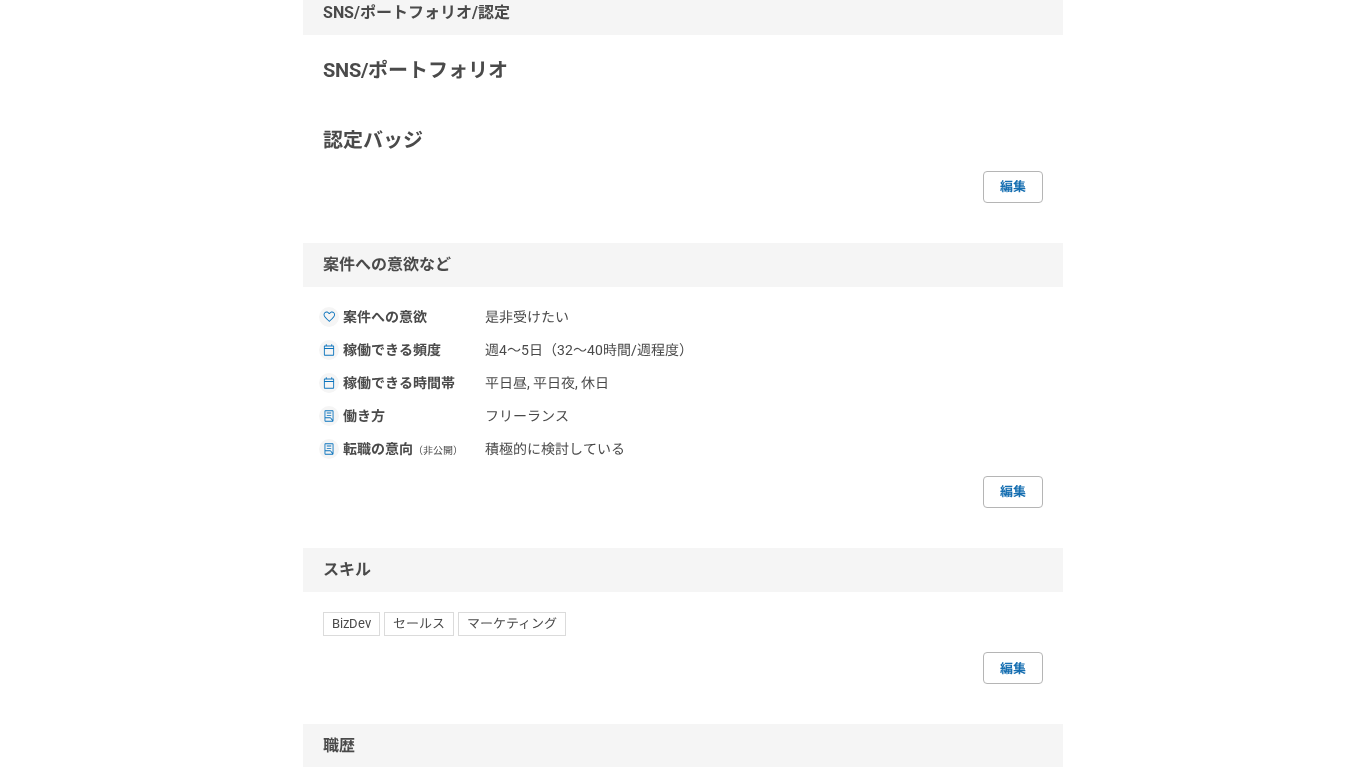 scroll, scrollTop: 646, scrollLeft: 0, axis: vertical 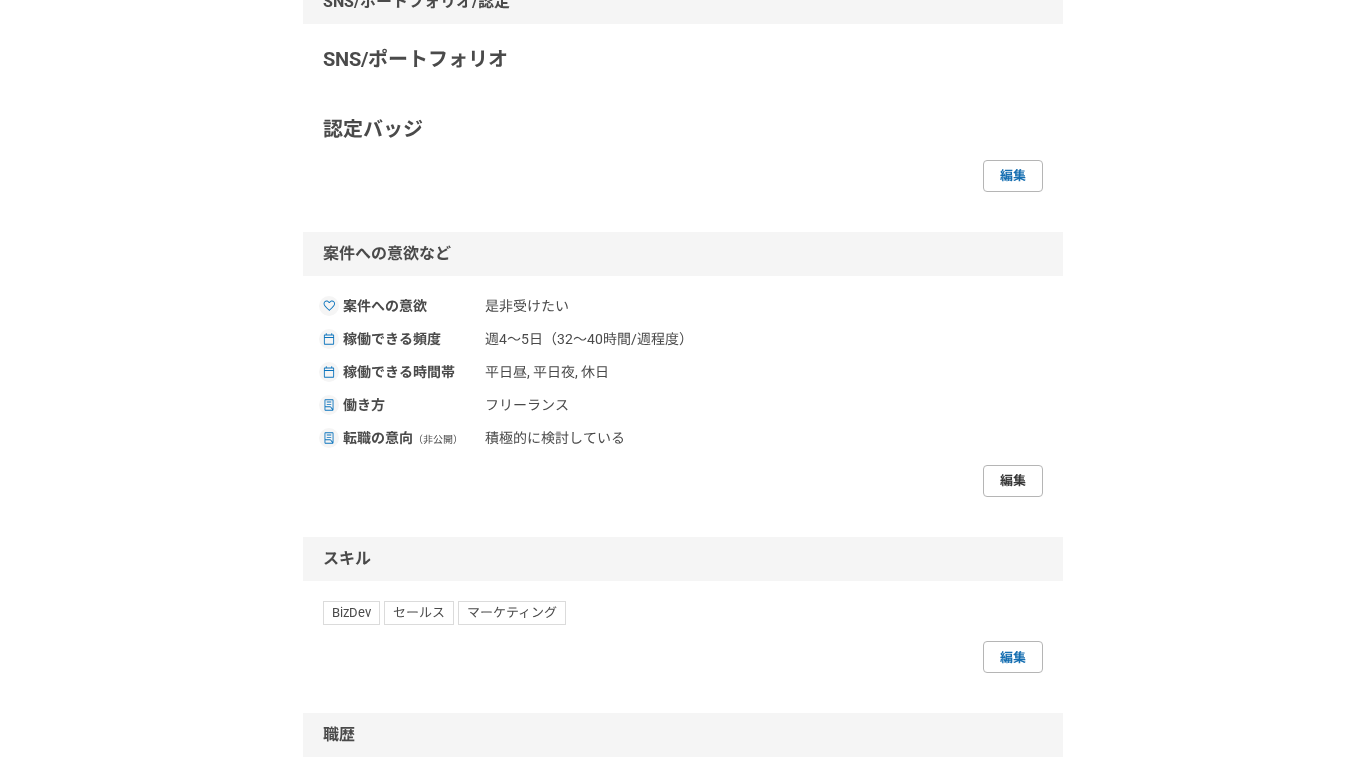 click on "編集" at bounding box center [1013, 481] 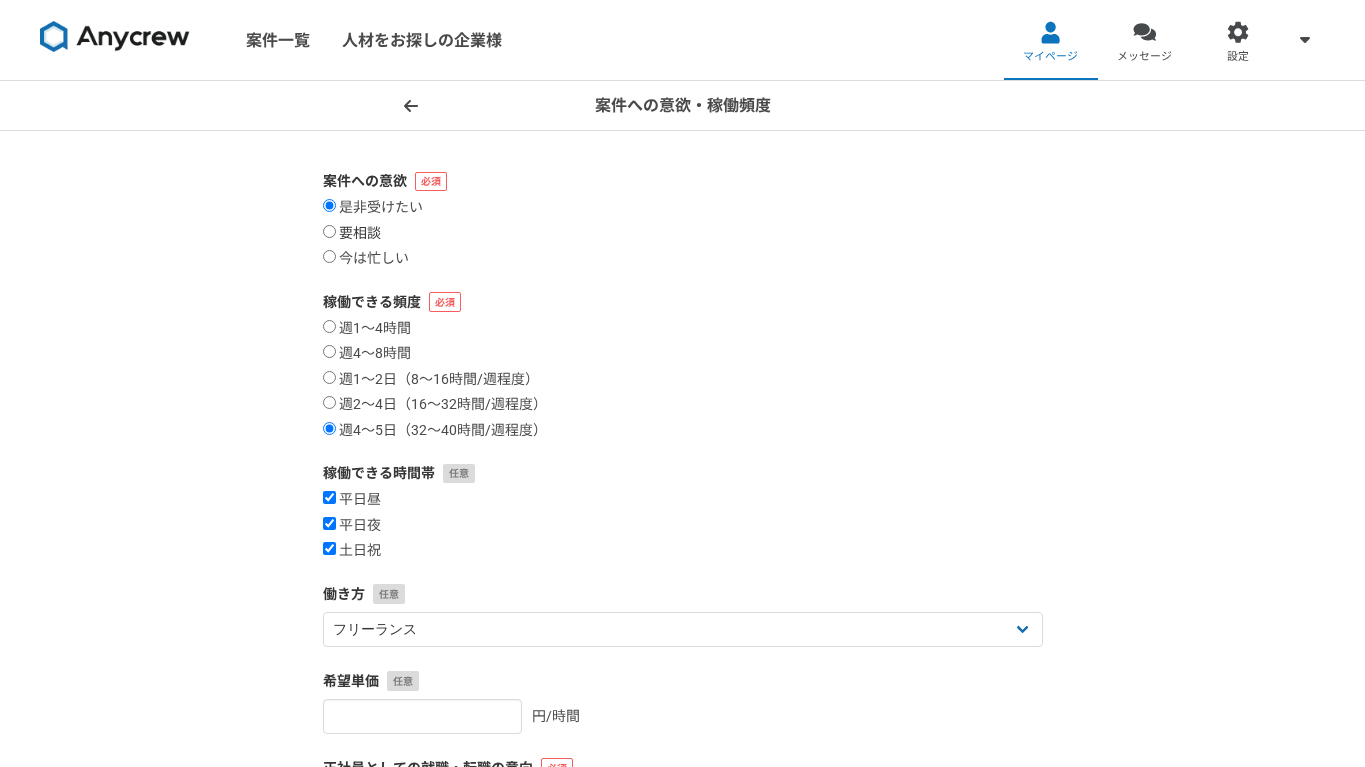 click on "要相談" at bounding box center (329, 231) 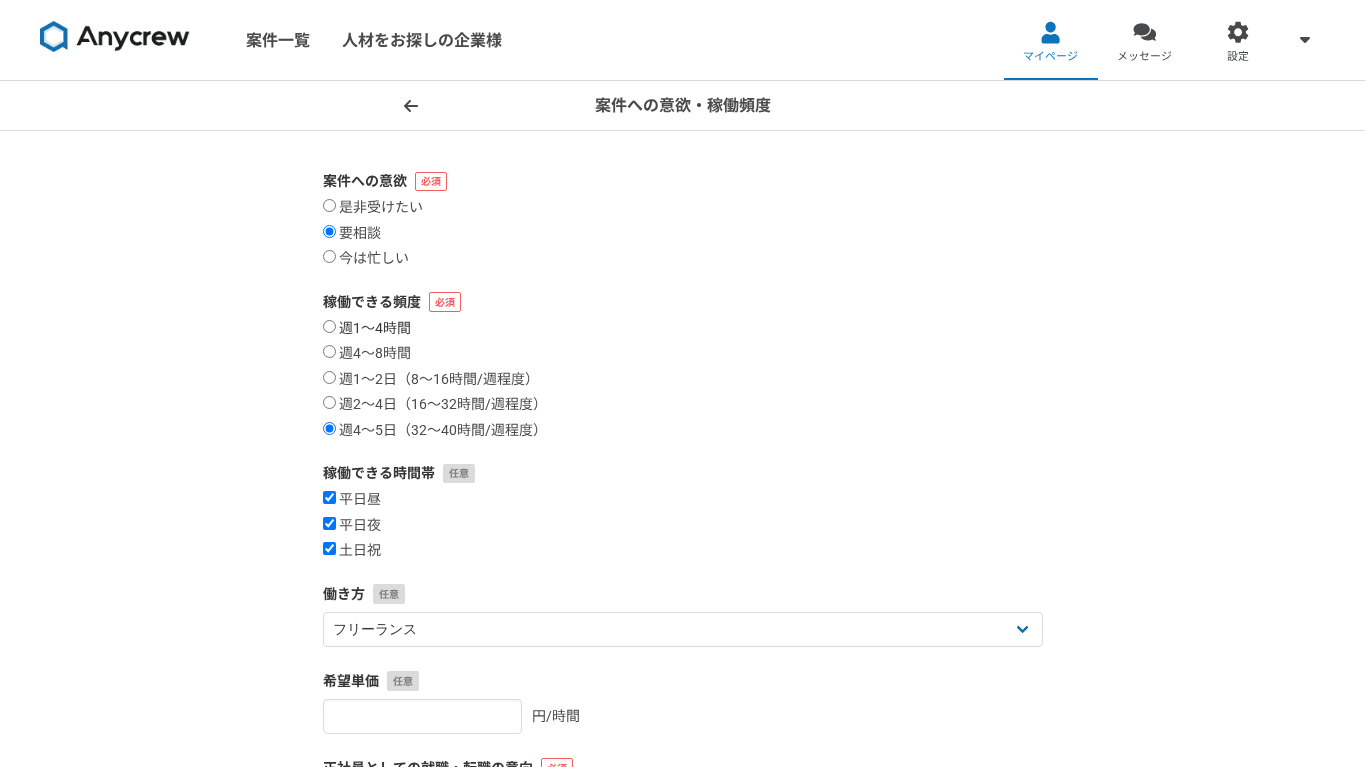 click on "週1〜4時間" at bounding box center [329, 326] 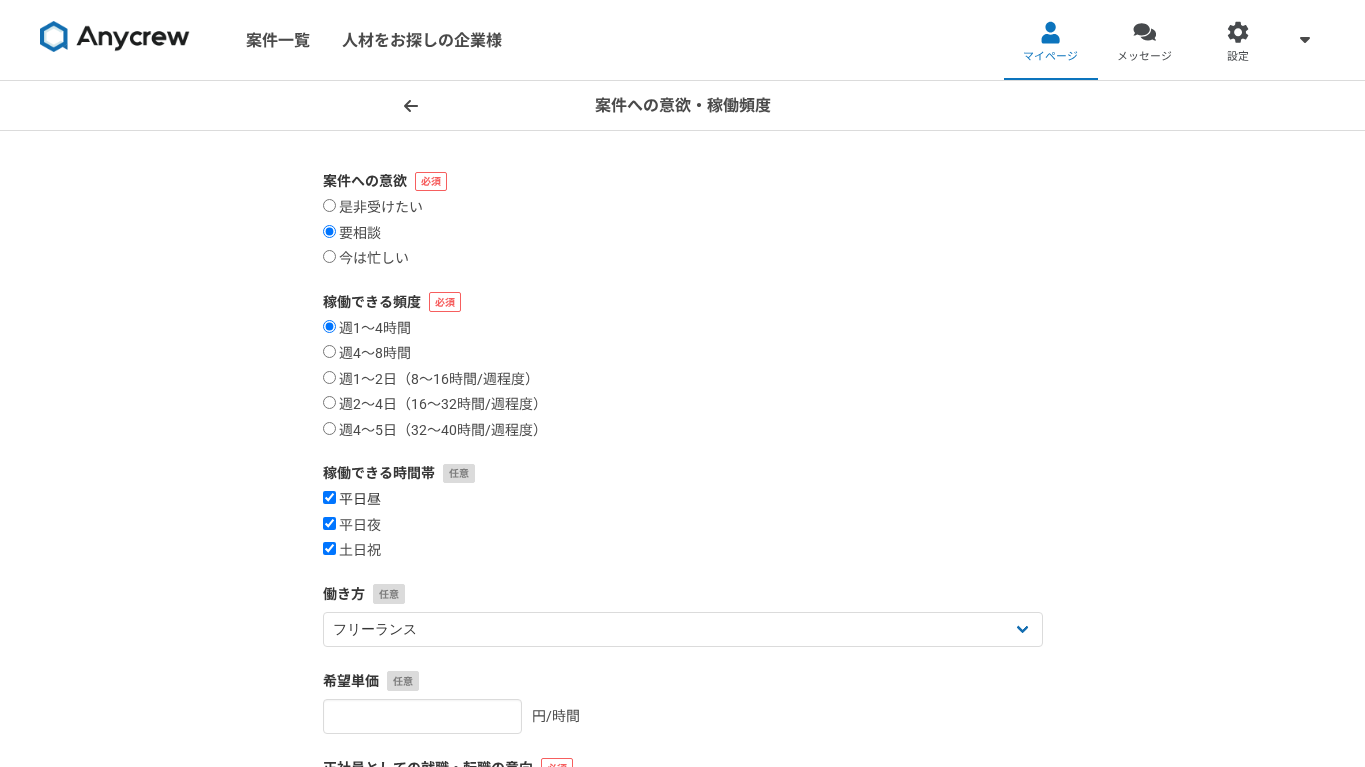 click on "平日昼" at bounding box center (329, 497) 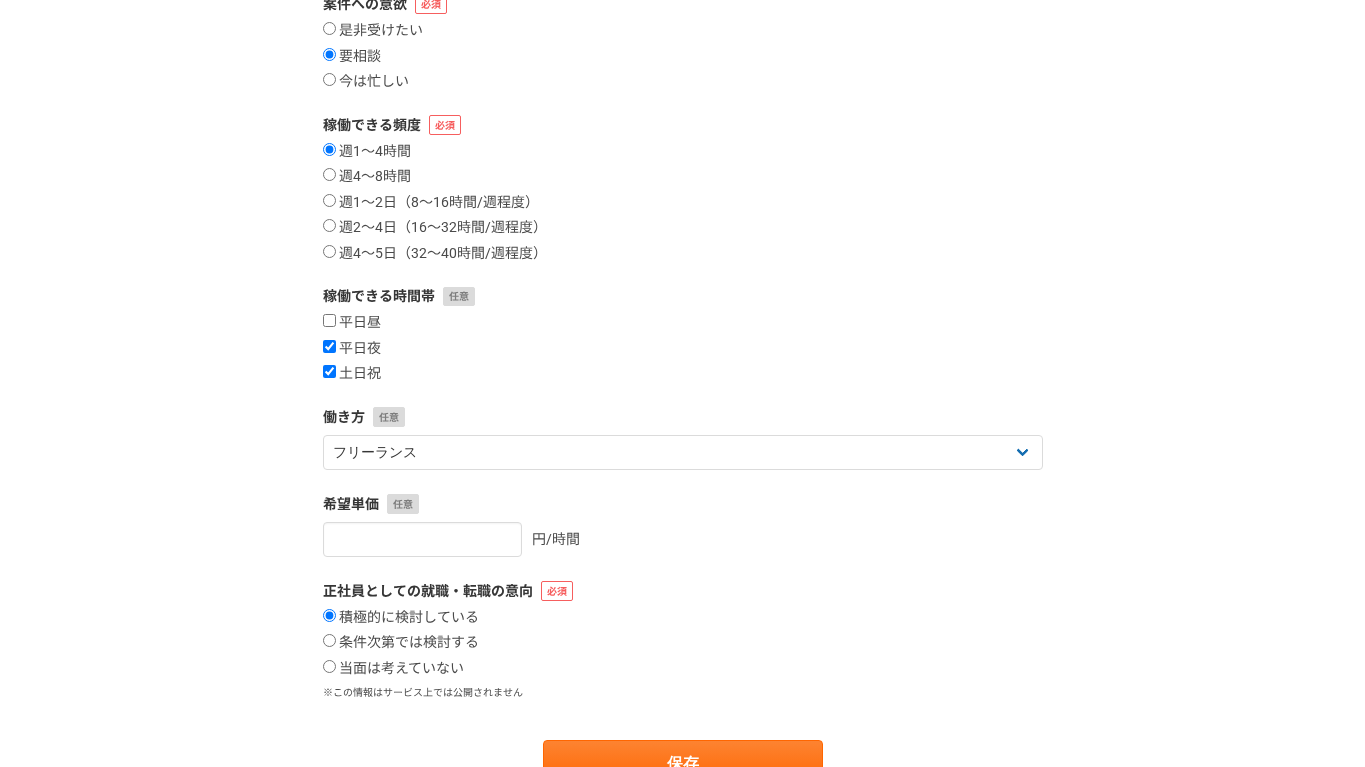 scroll, scrollTop: 282, scrollLeft: 0, axis: vertical 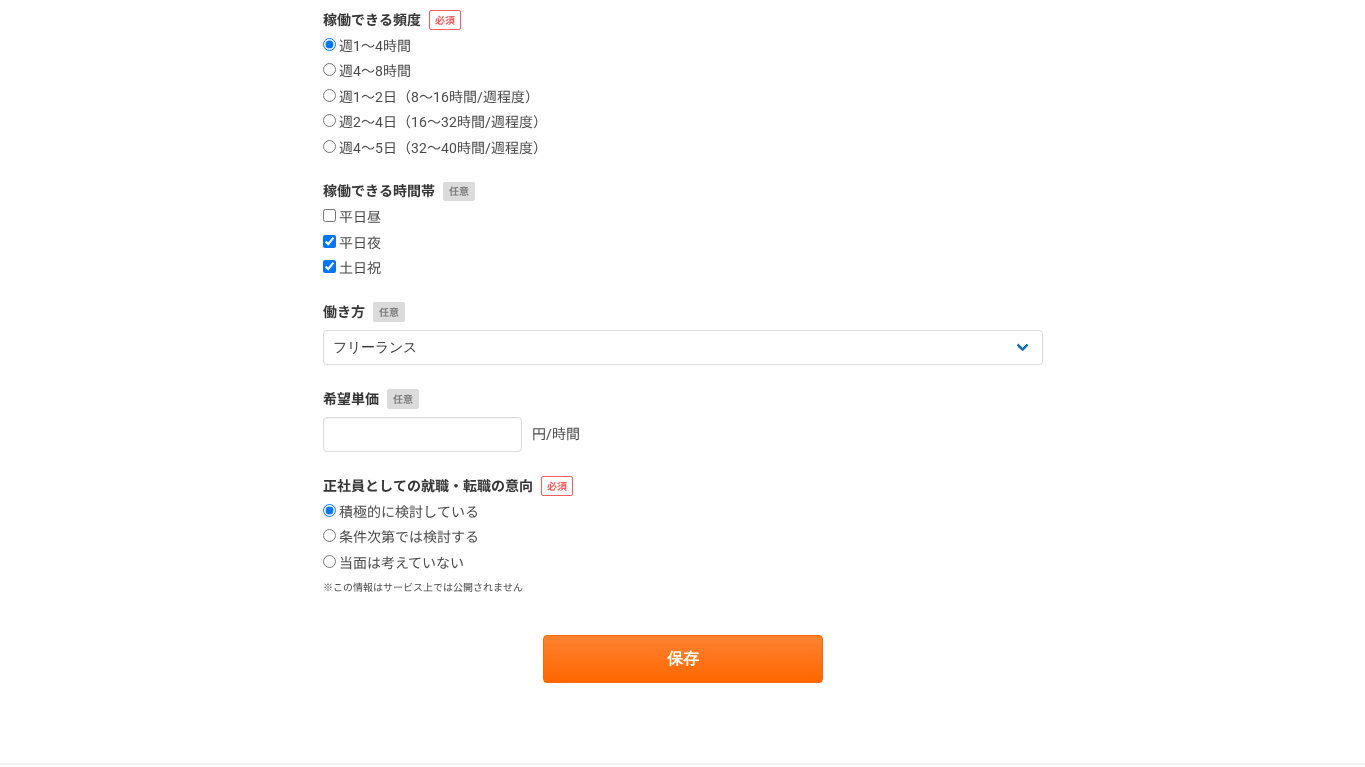 click on "積極的に検討している   条件次第では検討する   当面は考えていない" at bounding box center [683, 538] 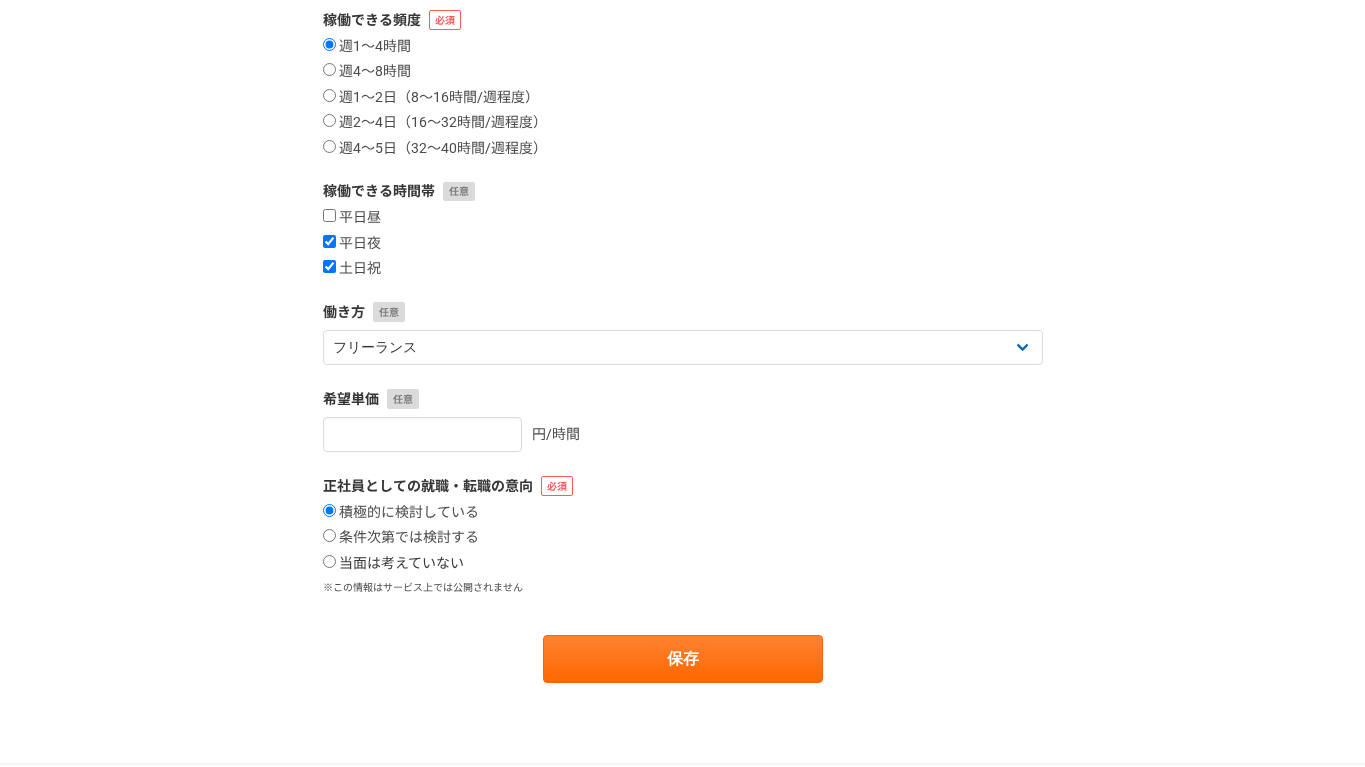click on "当面は考えていない" at bounding box center (329, 561) 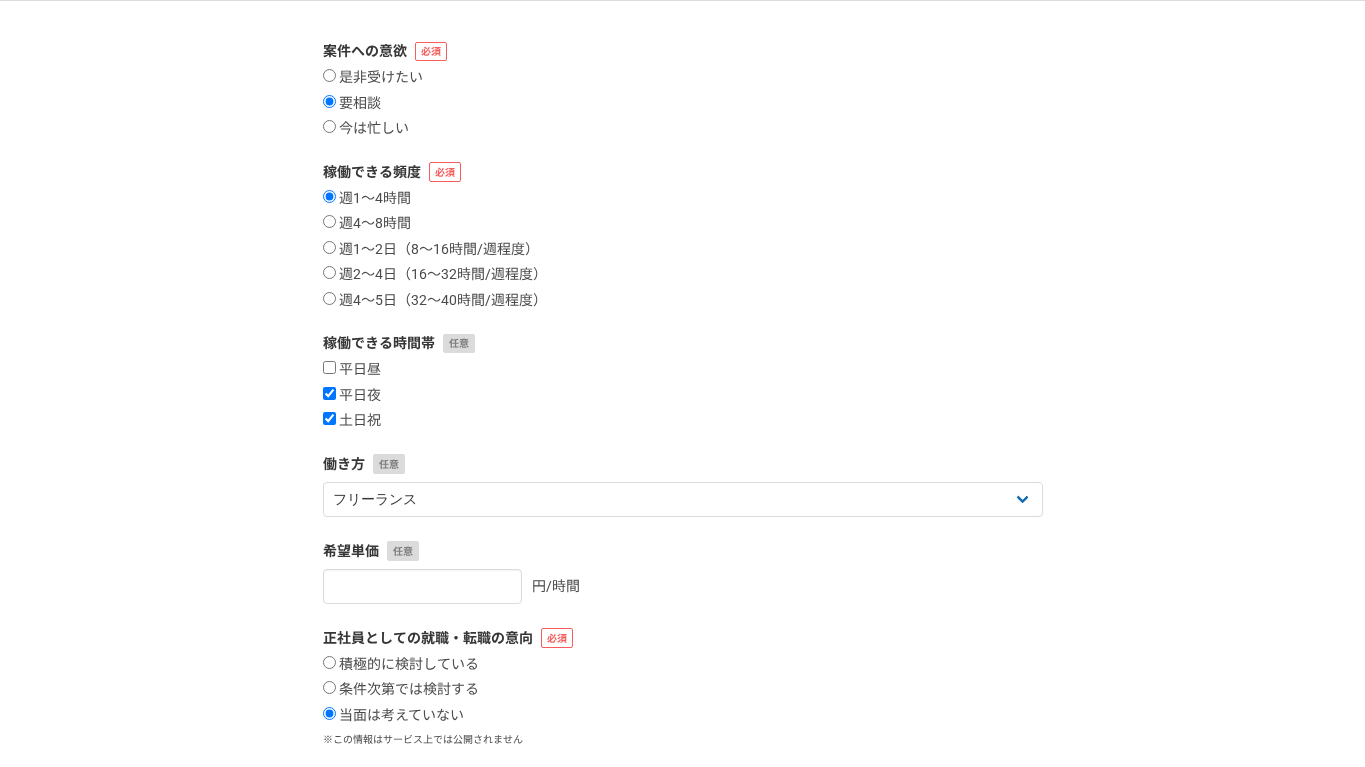 scroll, scrollTop: 123, scrollLeft: 0, axis: vertical 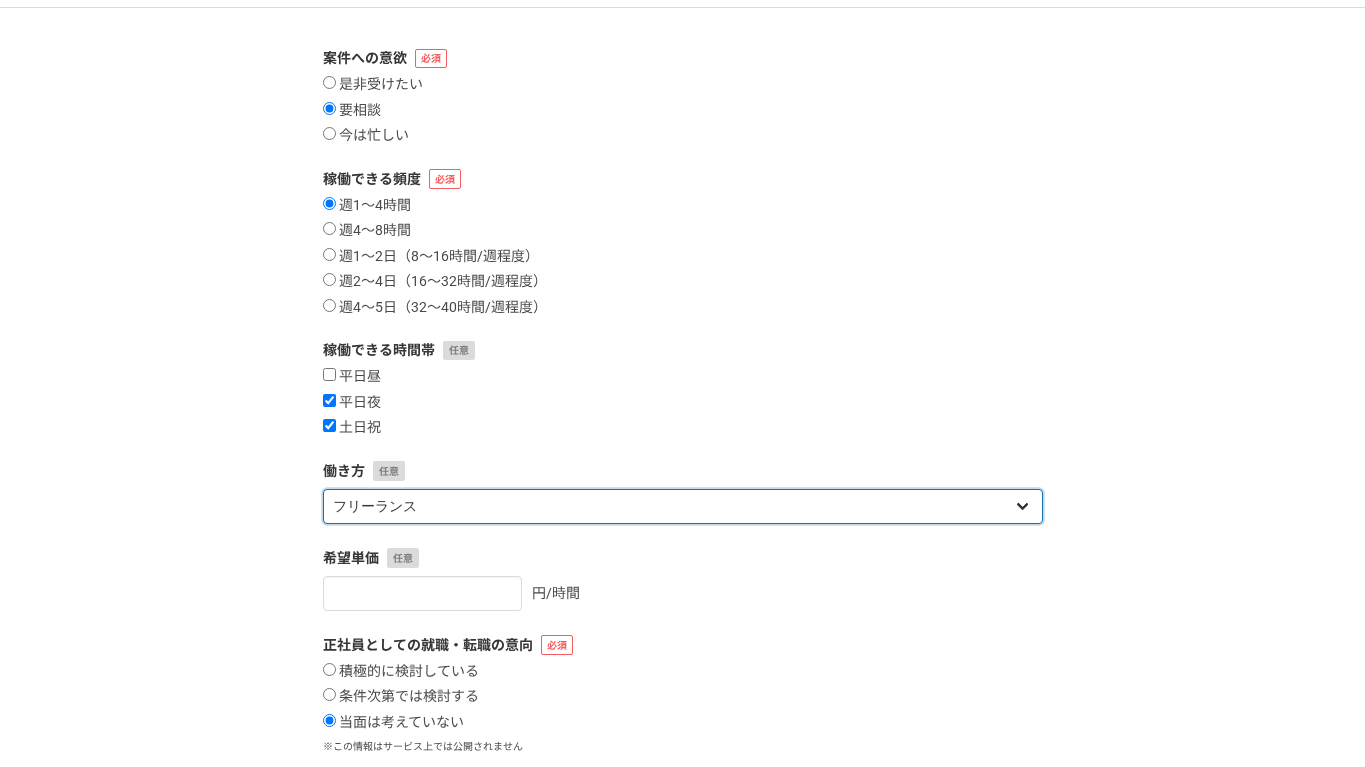 click on "フリーランス 副業 その他" at bounding box center (683, 506) 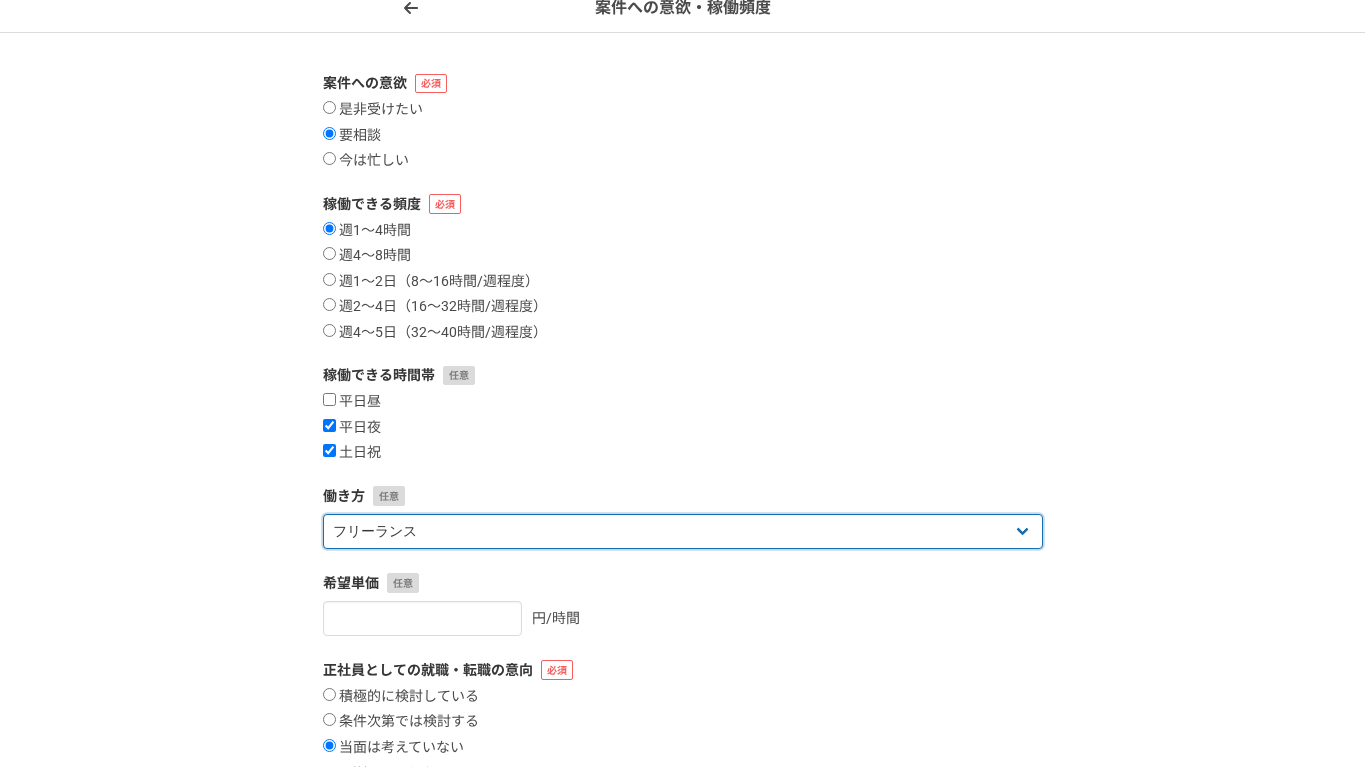 scroll, scrollTop: 0, scrollLeft: 0, axis: both 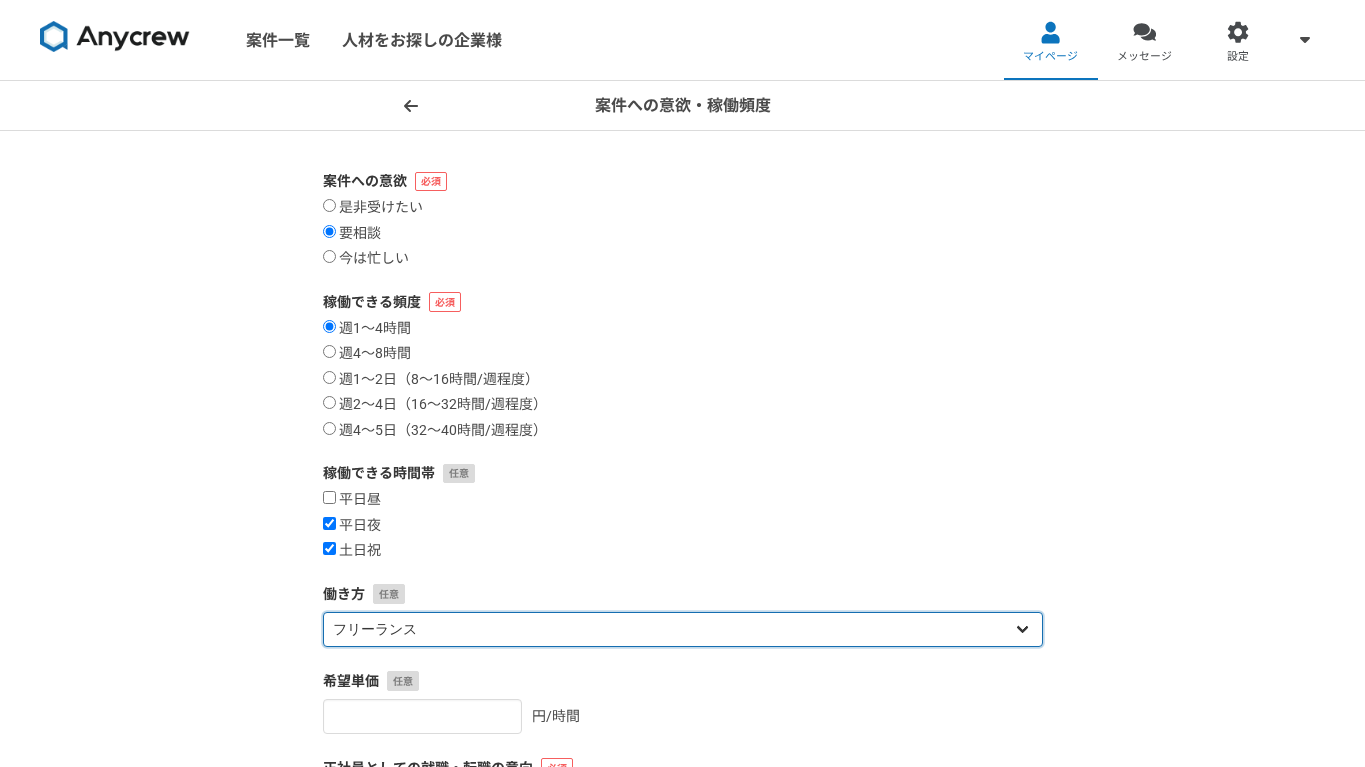 click on "フリーランス 副業 その他" at bounding box center (683, 629) 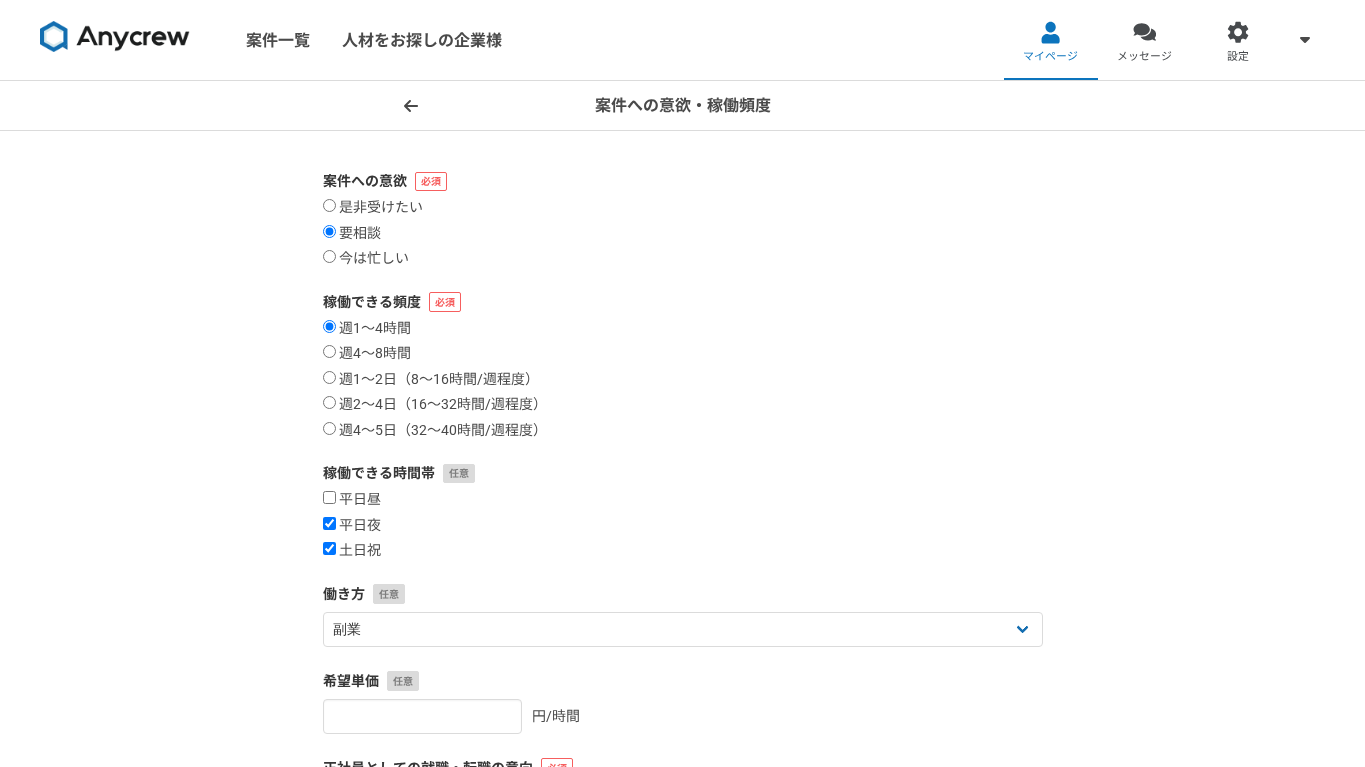click on "平日昼   平日夜   土日祝" at bounding box center [683, 525] 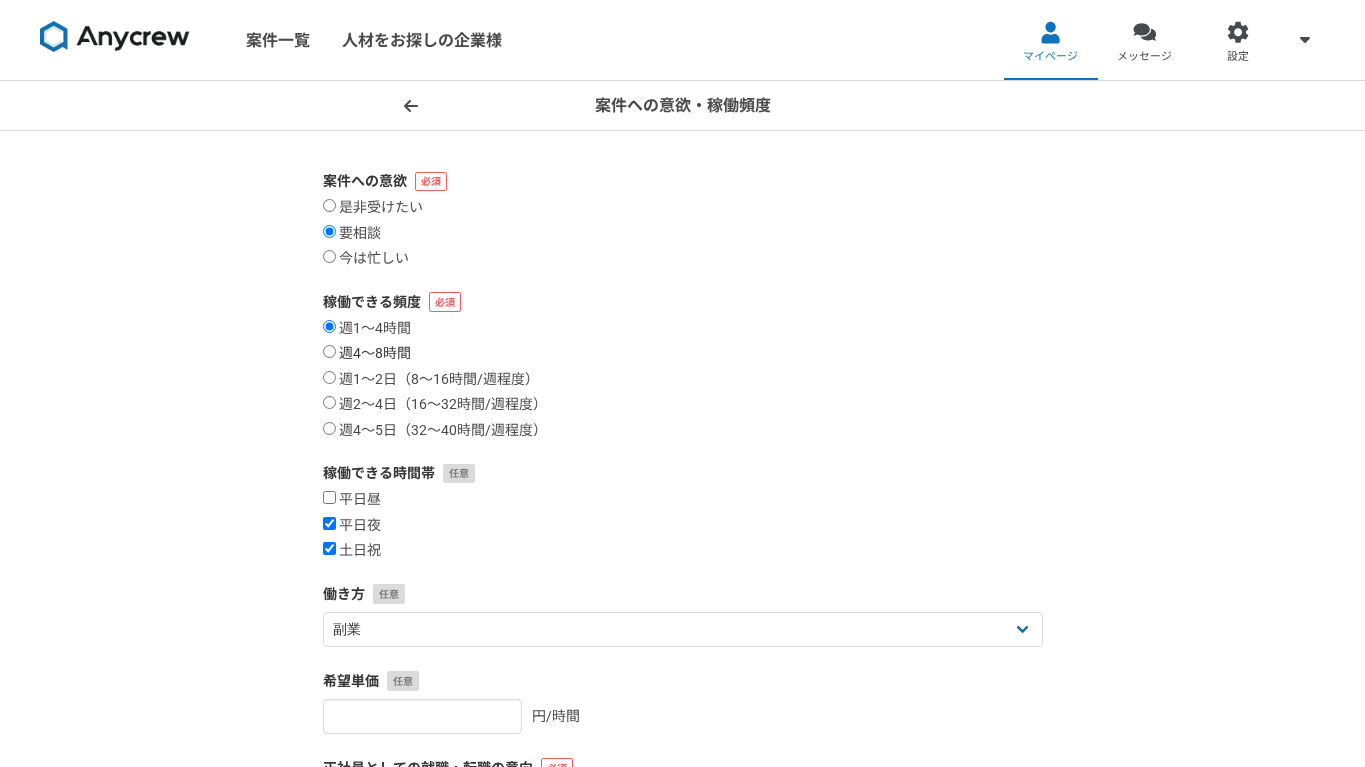 click on "週4〜8時間" at bounding box center (329, 351) 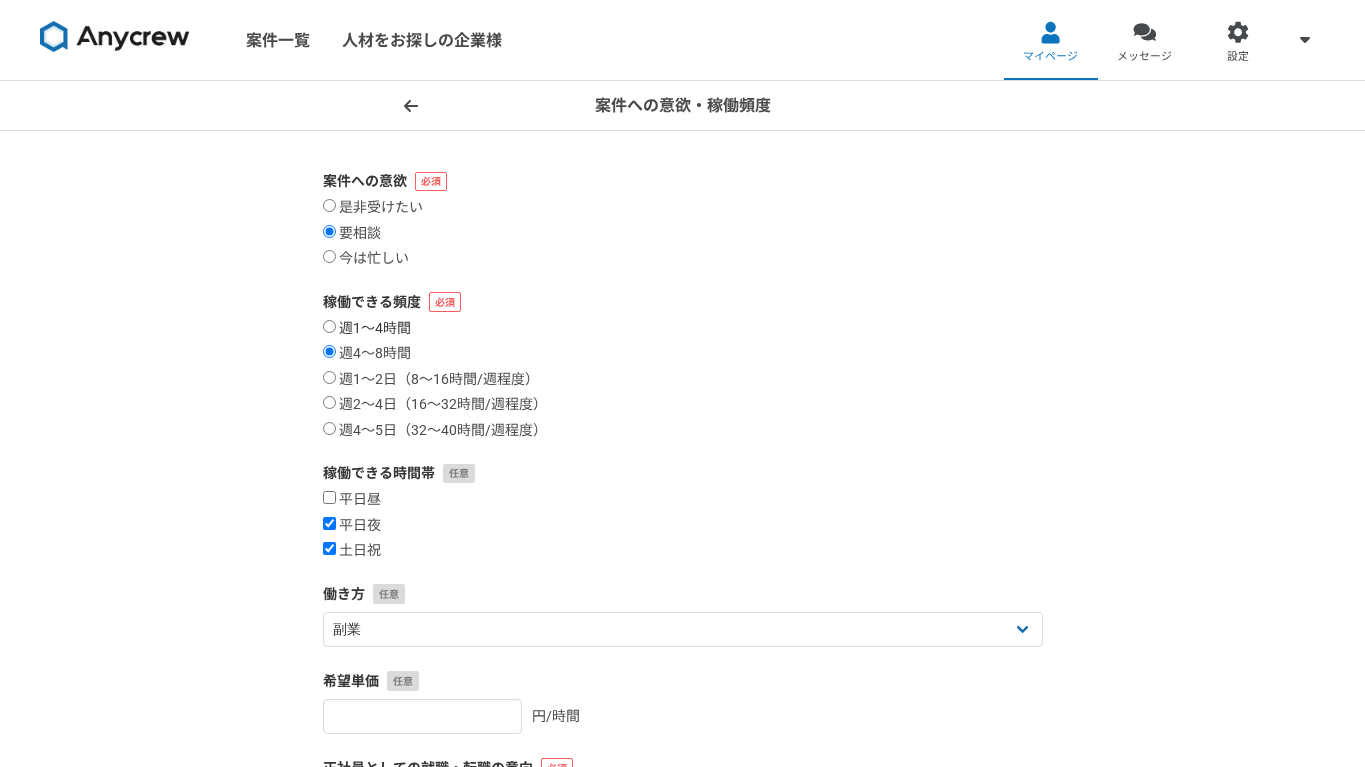 click on "週1〜4時間" at bounding box center [329, 326] 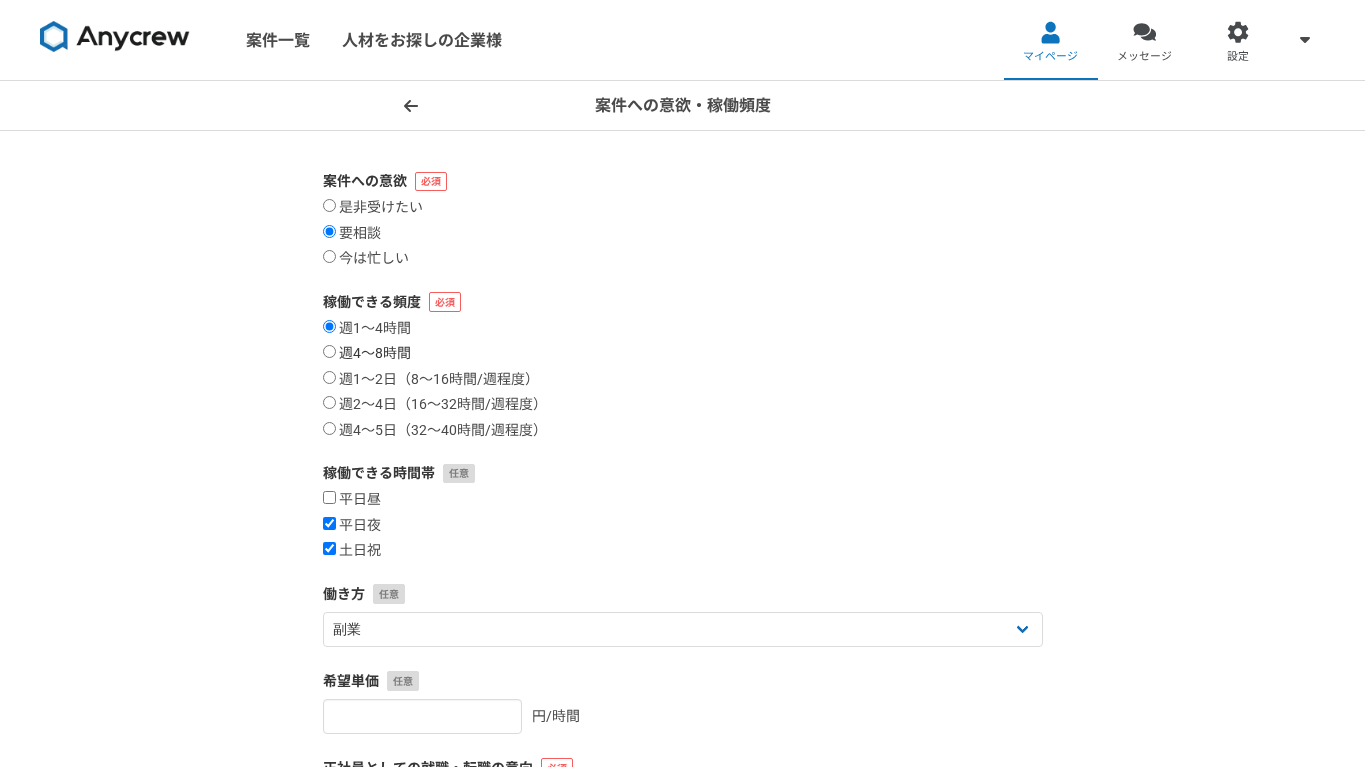 click on "週4〜8時間" at bounding box center (329, 351) 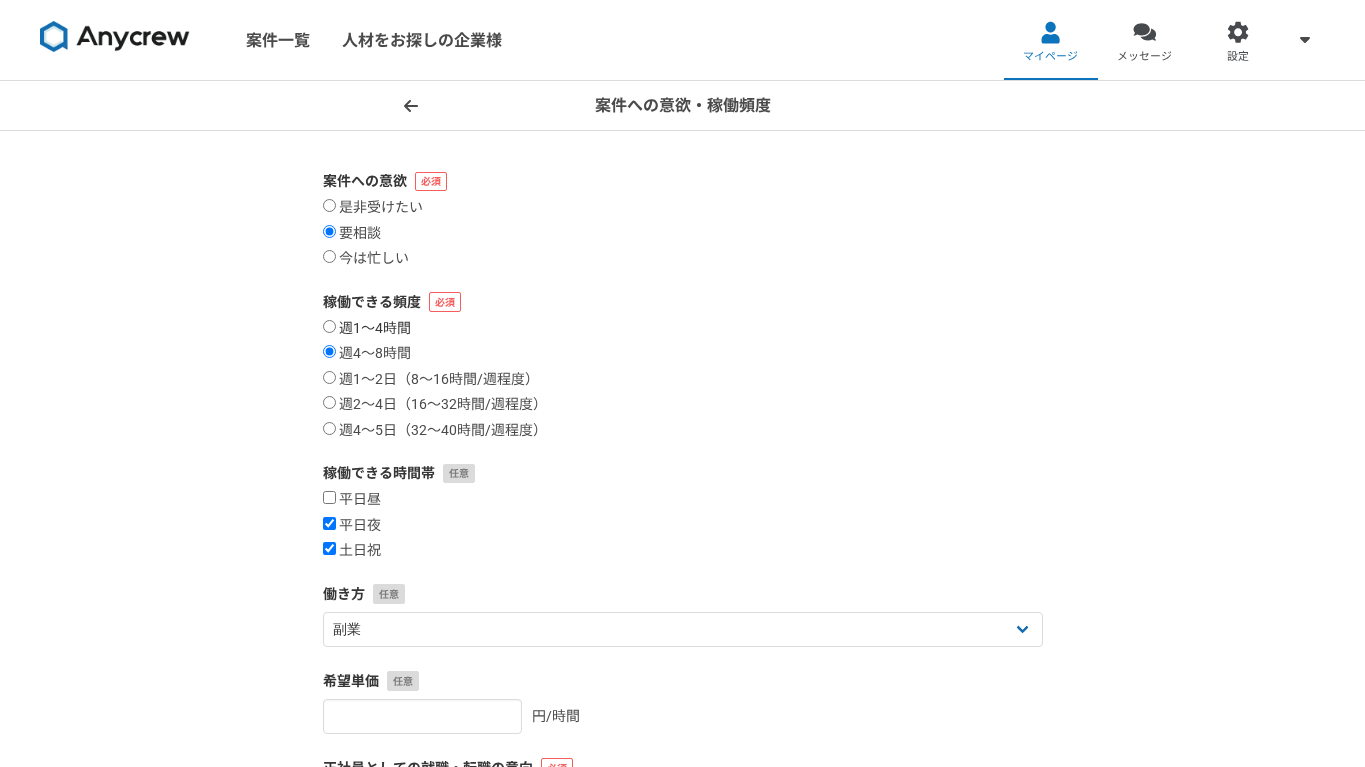 click on "週1〜4時間" at bounding box center [329, 326] 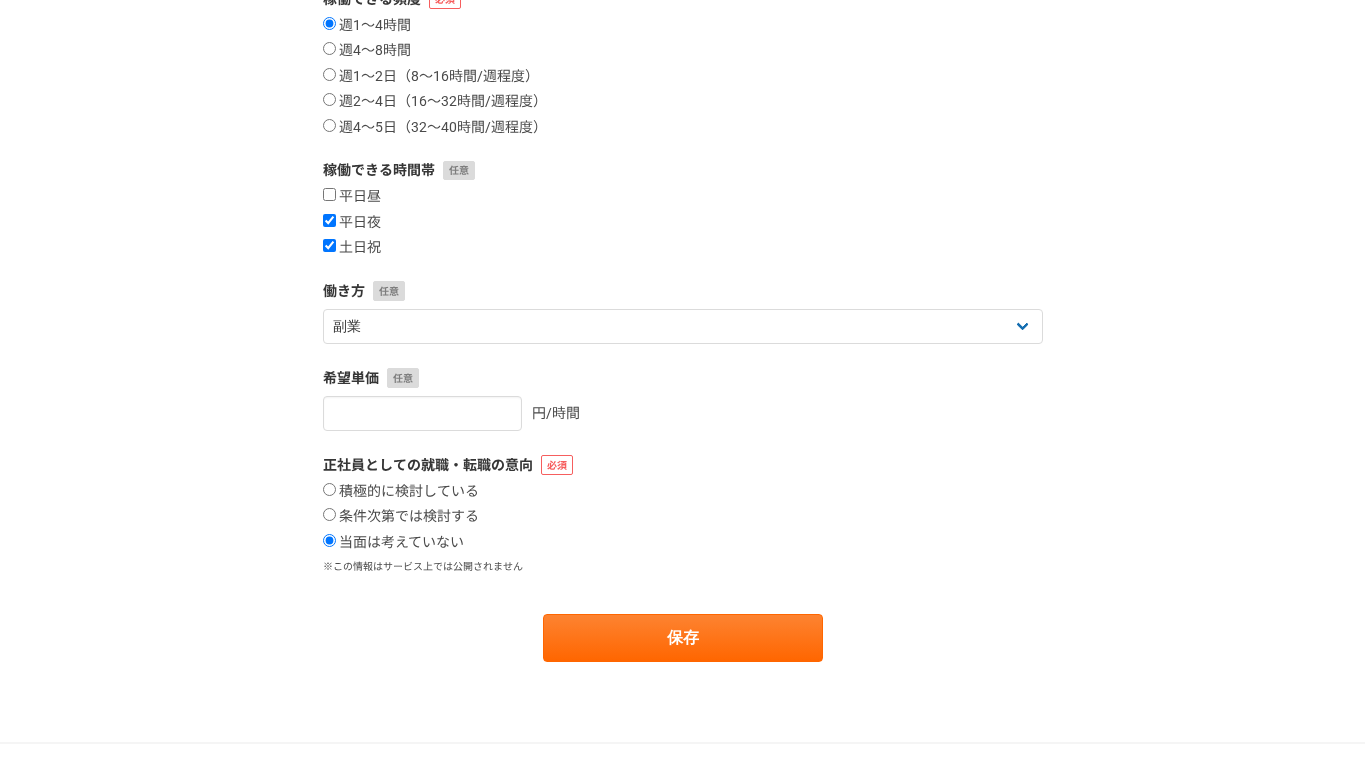 scroll, scrollTop: 304, scrollLeft: 0, axis: vertical 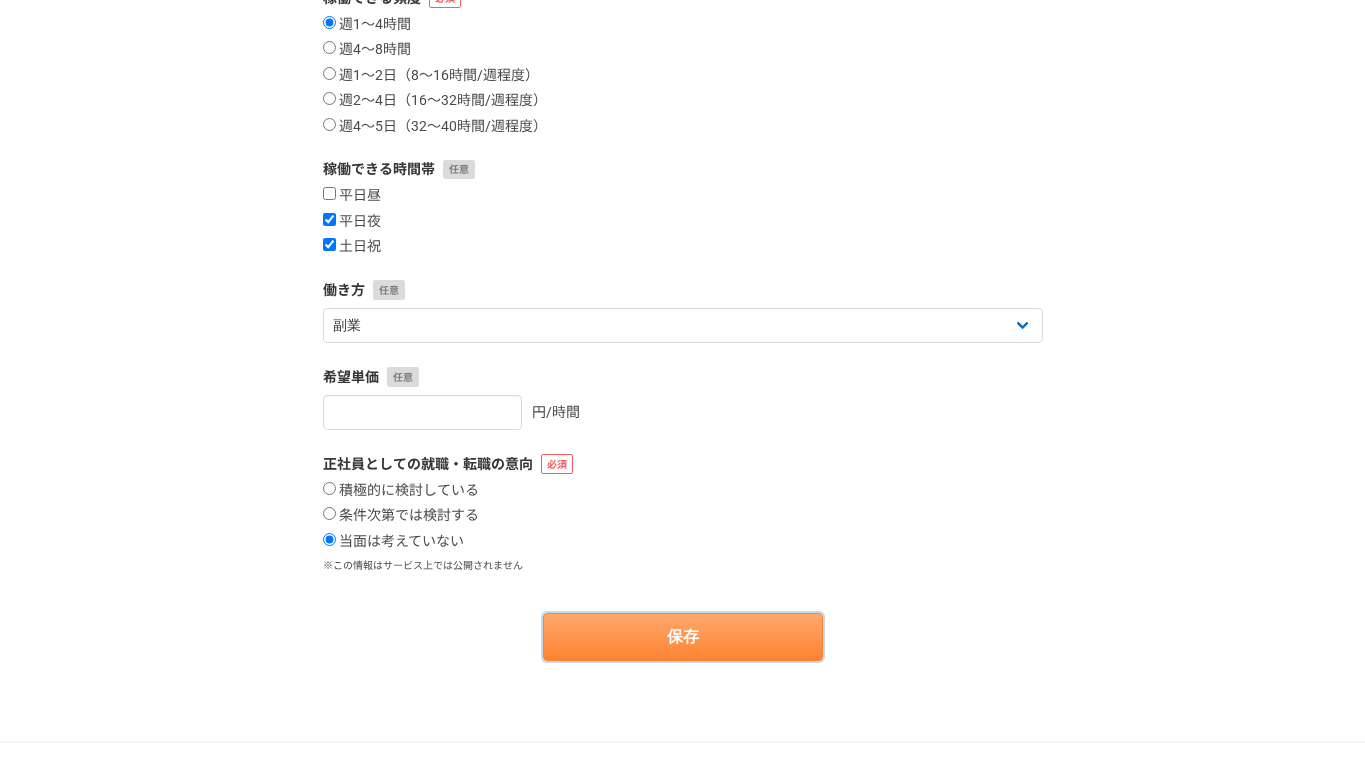 click on "保存" at bounding box center (683, 637) 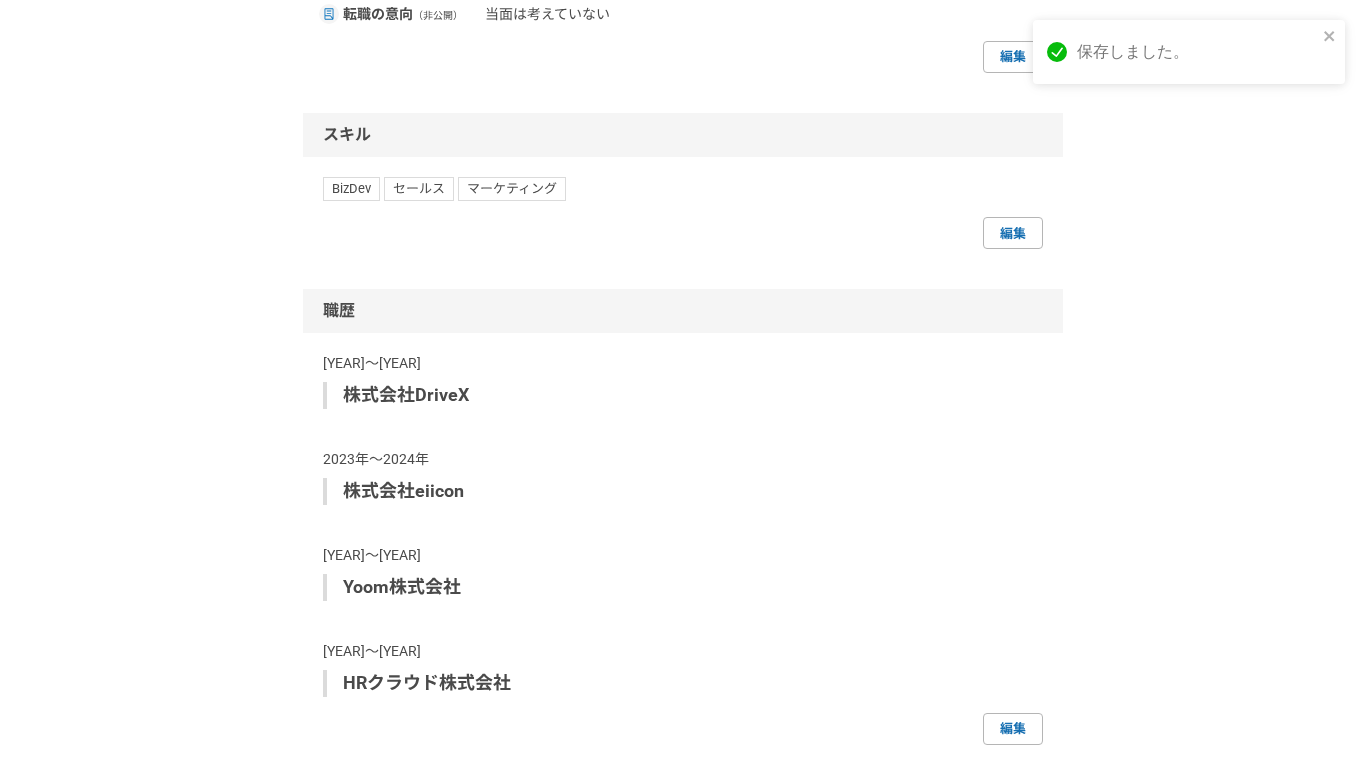 scroll, scrollTop: 1074, scrollLeft: 0, axis: vertical 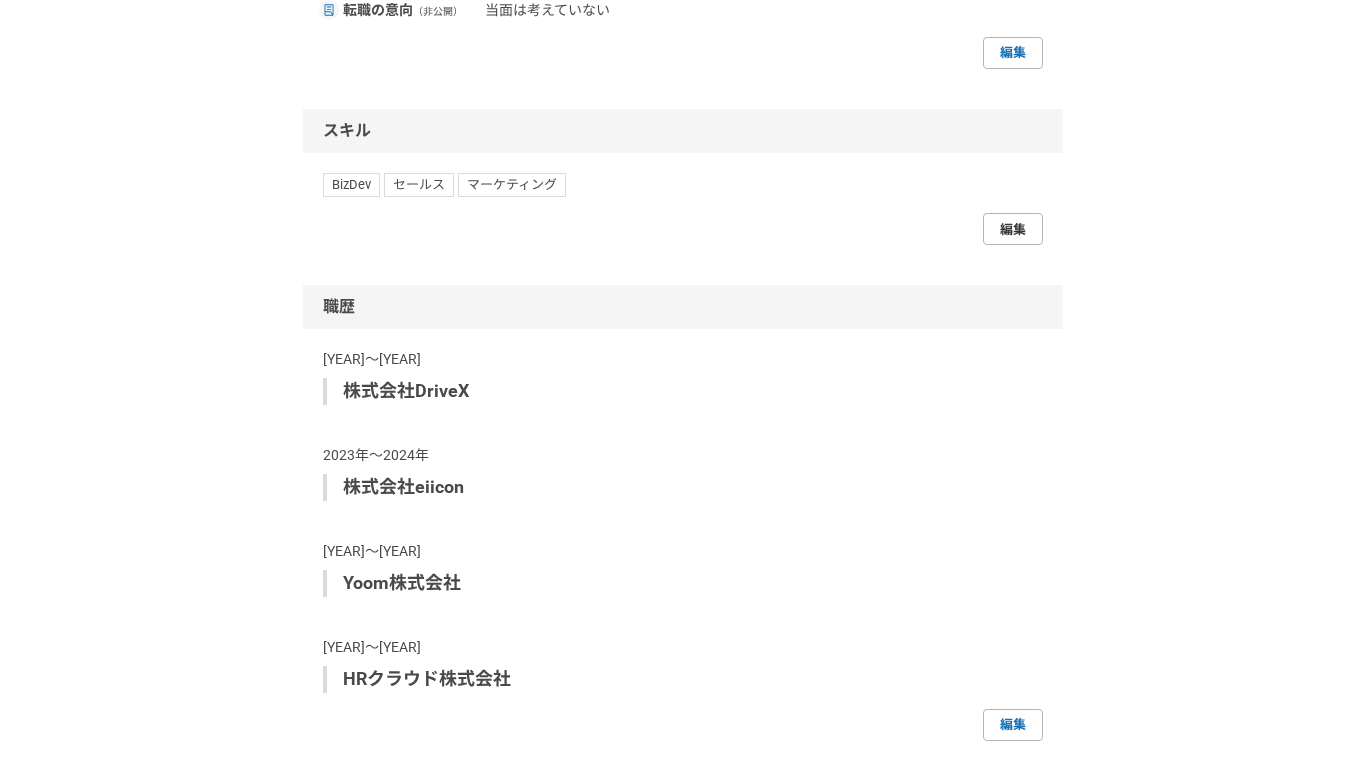 click on "編集" at bounding box center [1013, 229] 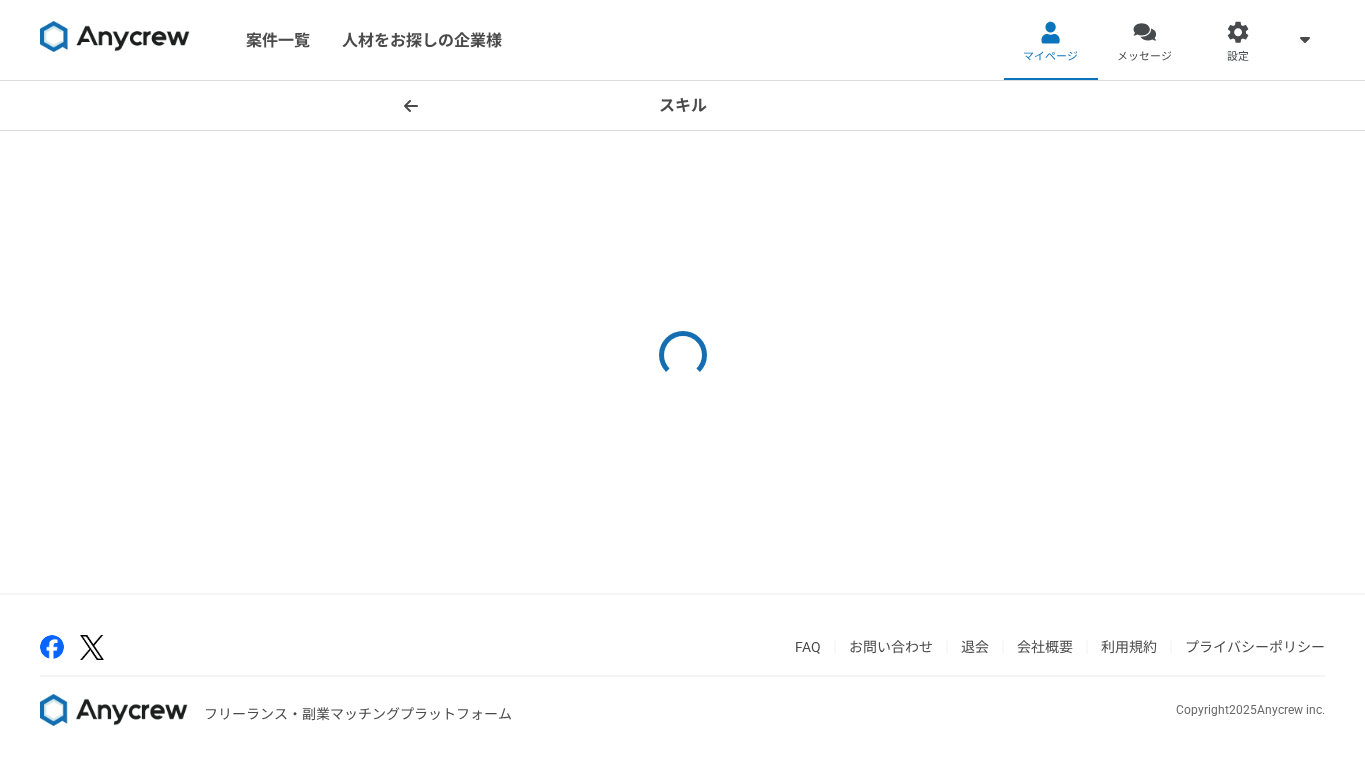 scroll, scrollTop: 0, scrollLeft: 0, axis: both 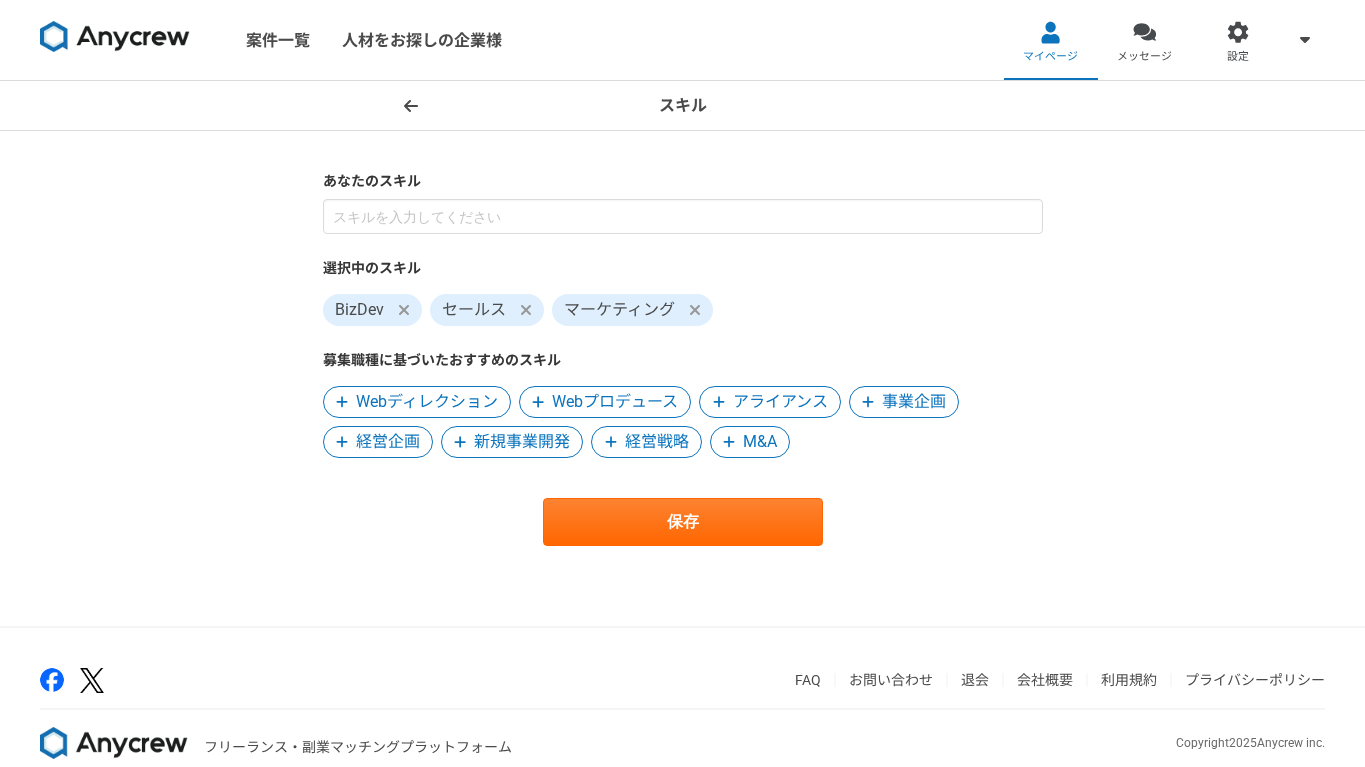 drag, startPoint x: 379, startPoint y: 306, endPoint x: 454, endPoint y: 338, distance: 81.5414 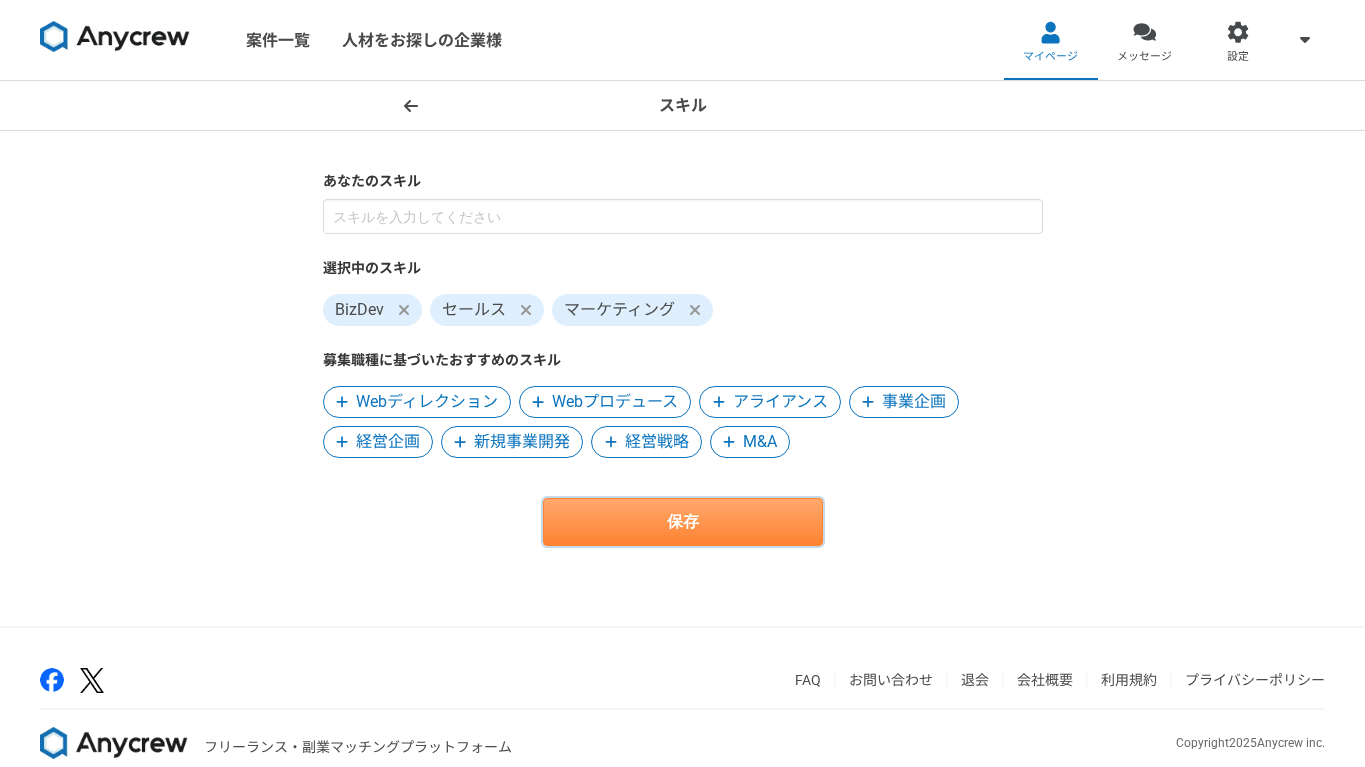 click on "保存" at bounding box center (683, 522) 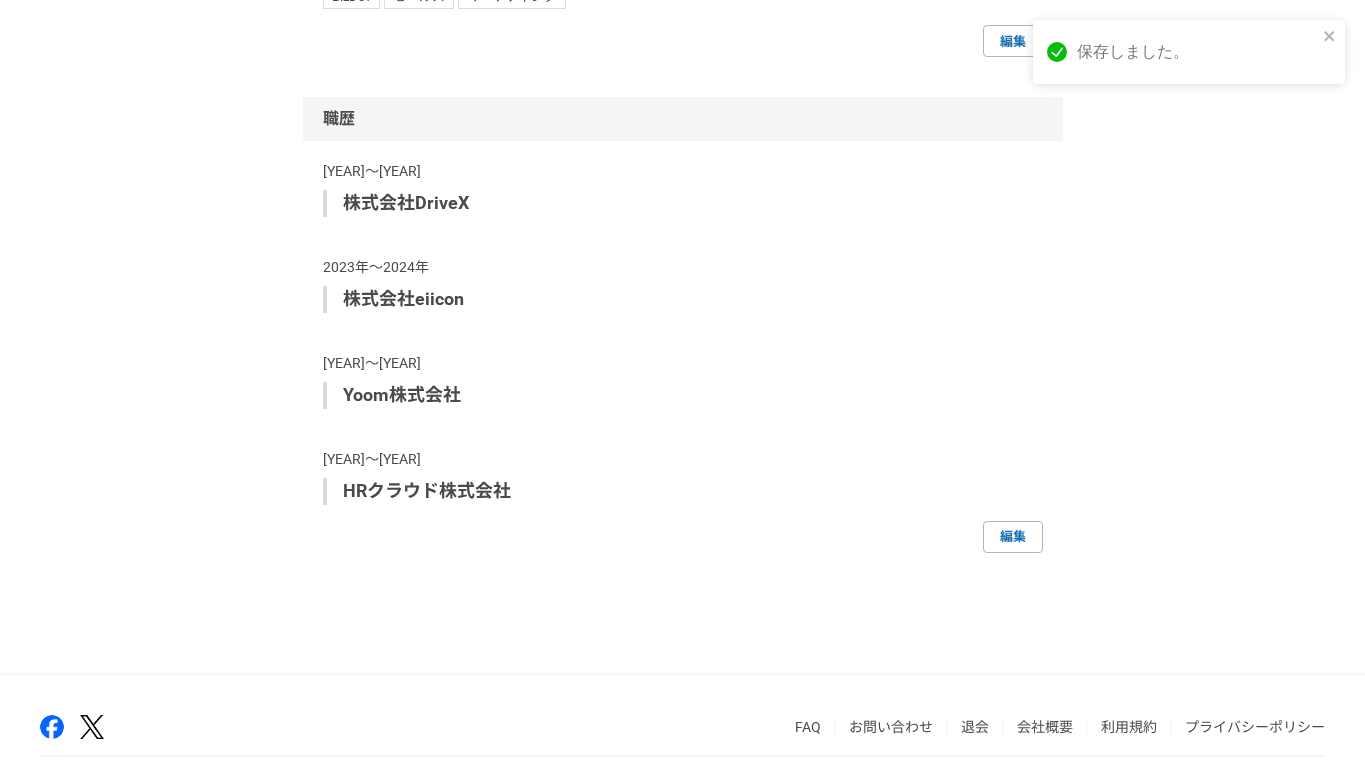 scroll, scrollTop: 1312, scrollLeft: 0, axis: vertical 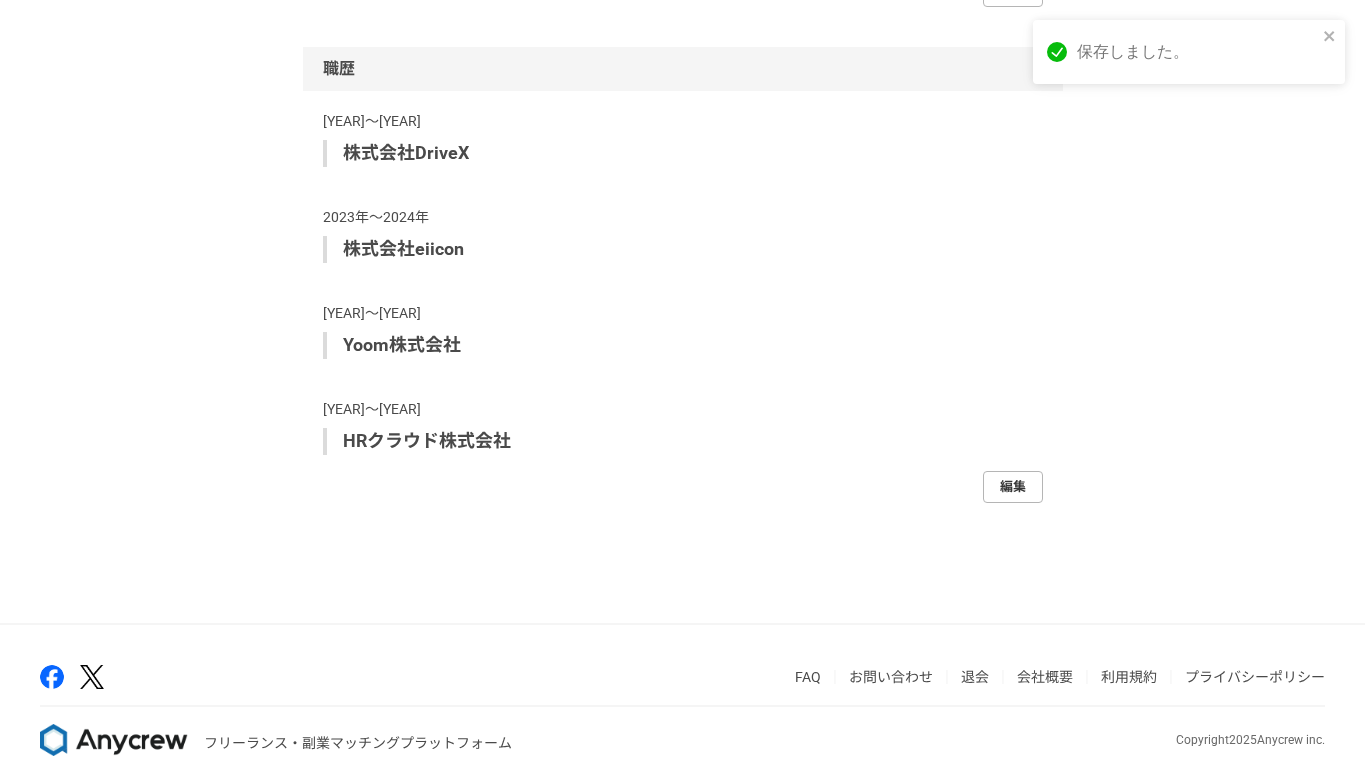 click on "編集" at bounding box center (1013, 487) 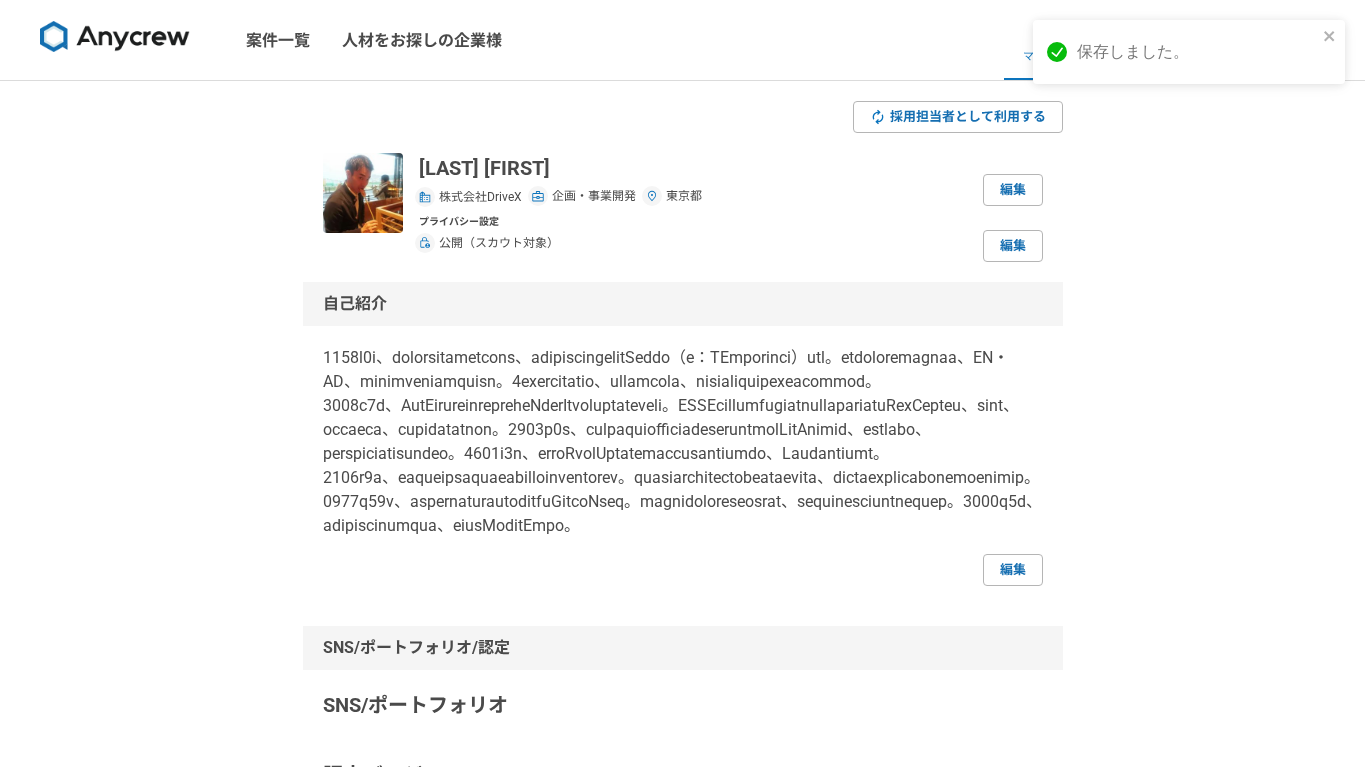 select on "2024" 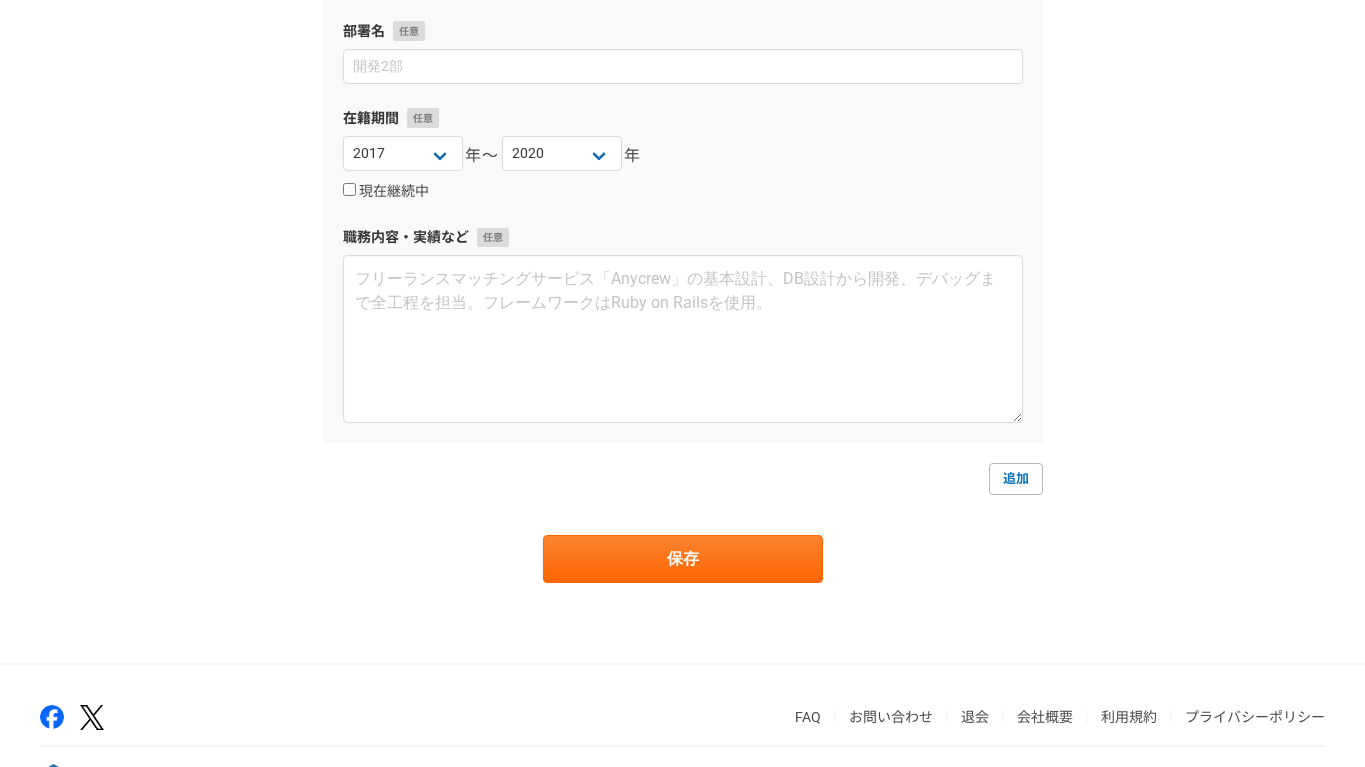 scroll, scrollTop: 2087, scrollLeft: 0, axis: vertical 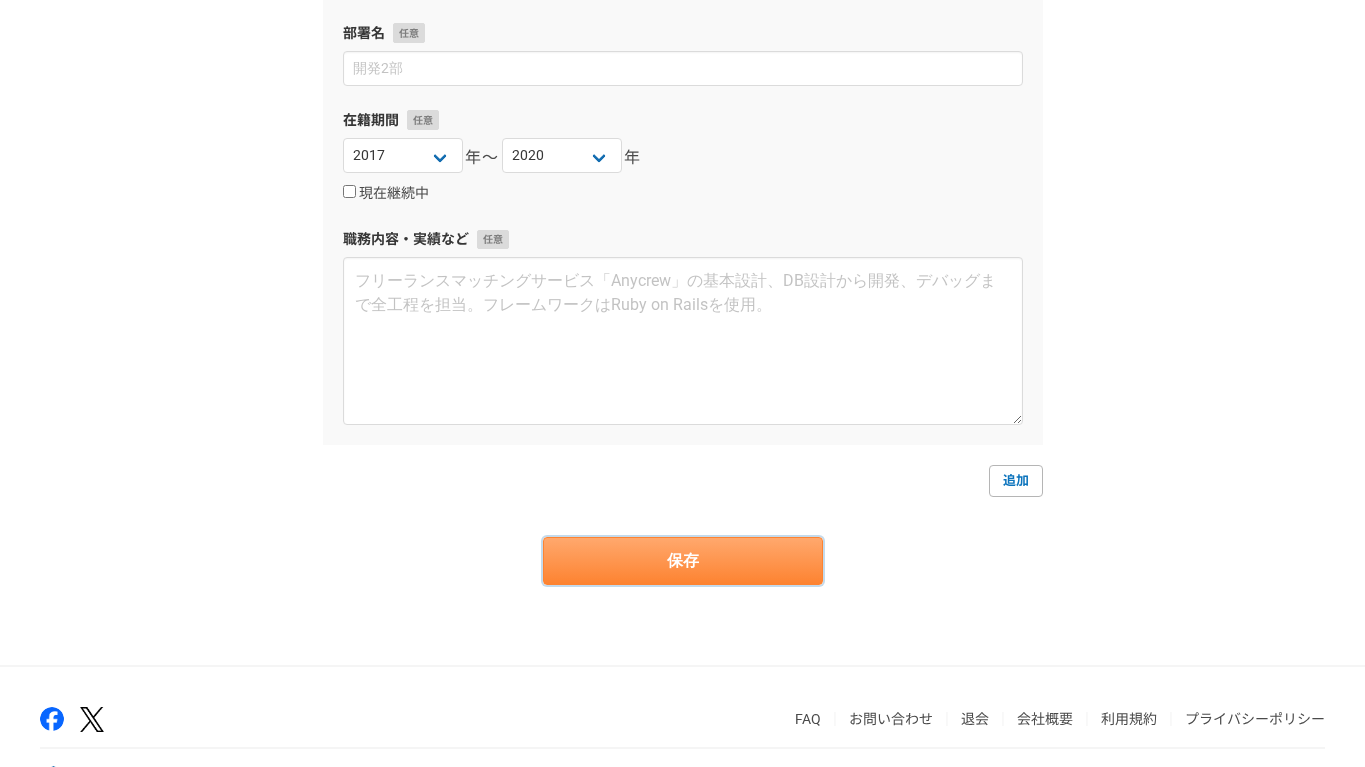 click on "保存" at bounding box center (683, 561) 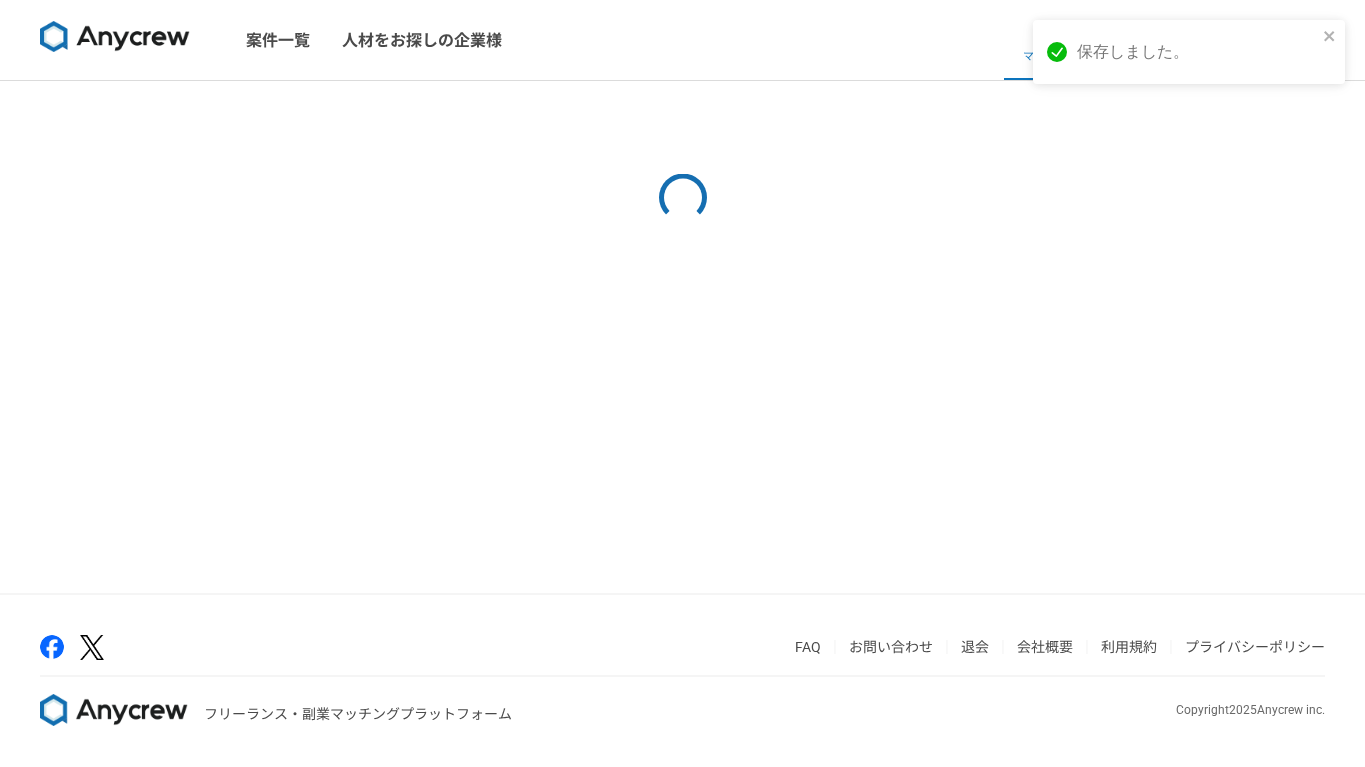 scroll, scrollTop: 0, scrollLeft: 0, axis: both 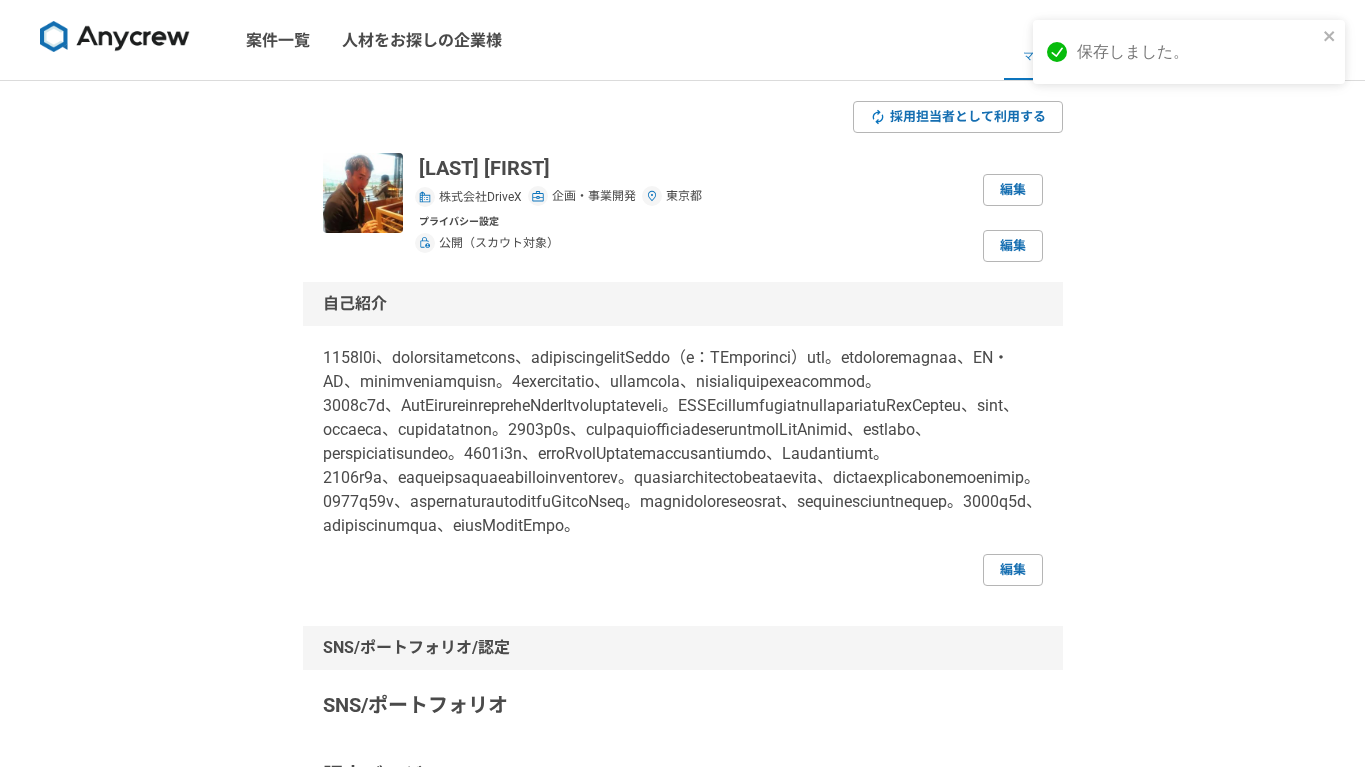 click on "株式会社DriveX" at bounding box center [480, 197] 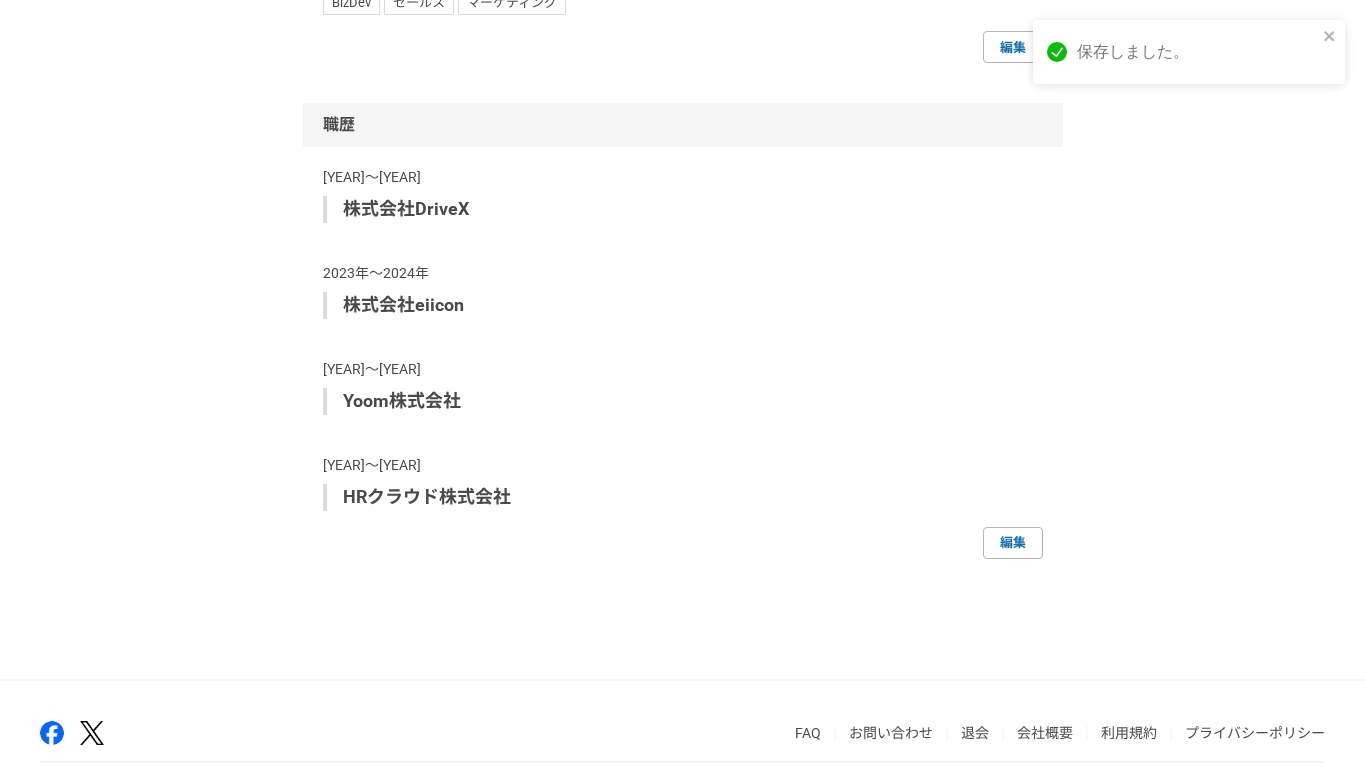 scroll, scrollTop: 1486, scrollLeft: 0, axis: vertical 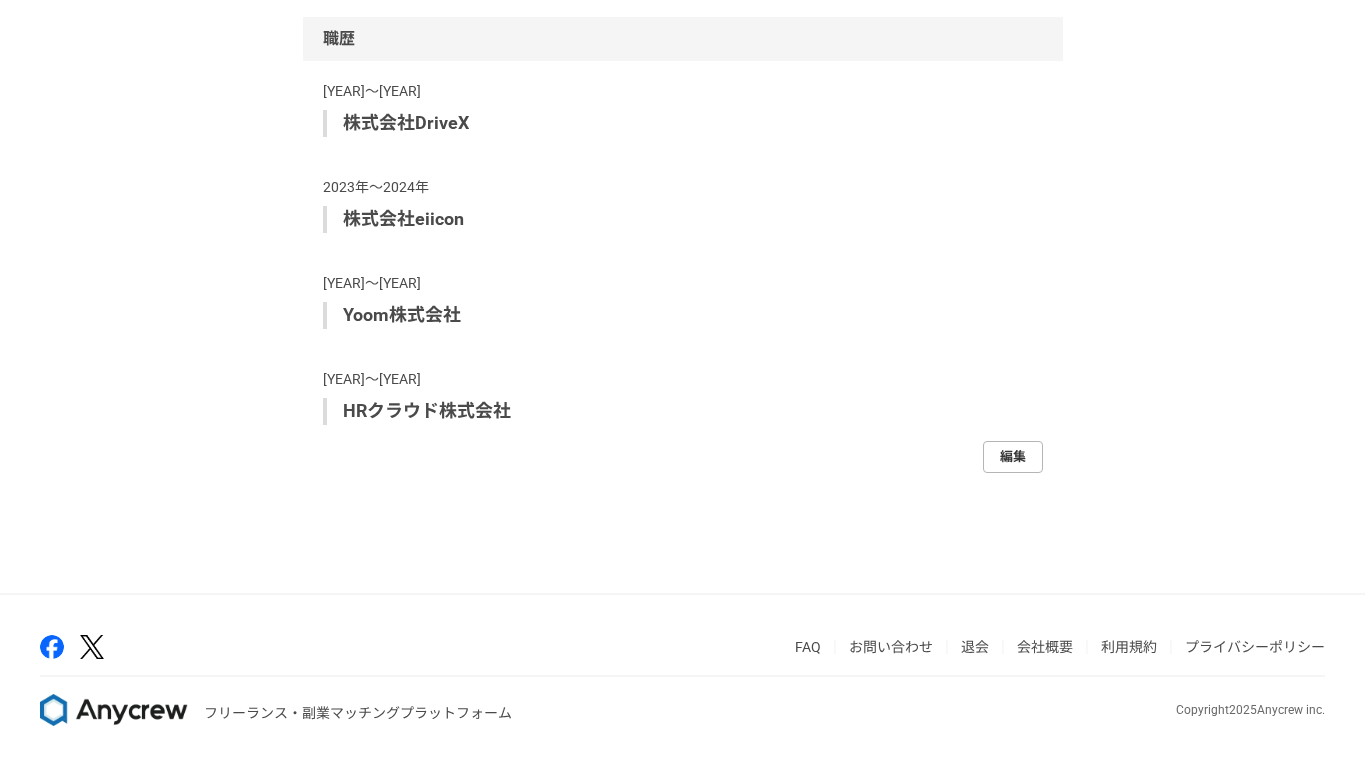 click on "編集" at bounding box center (1013, 457) 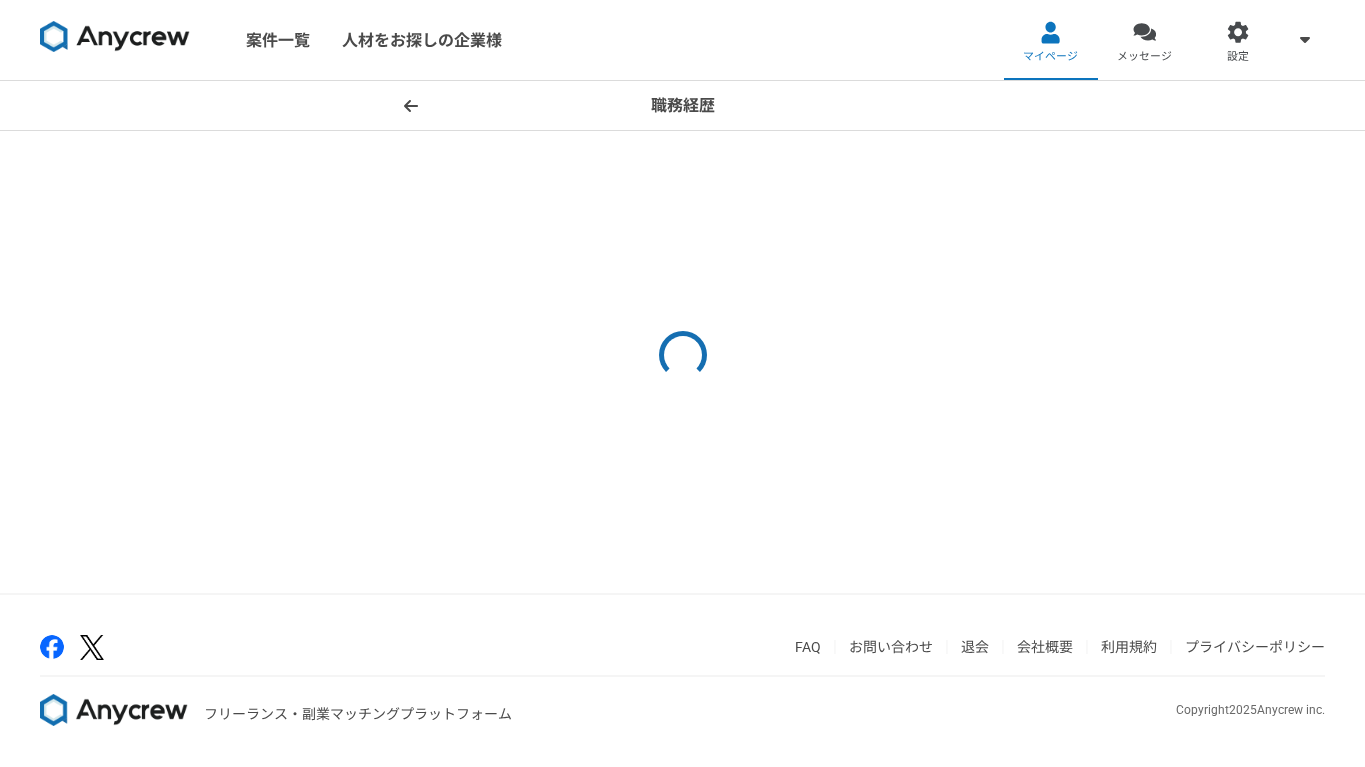 scroll, scrollTop: 0, scrollLeft: 0, axis: both 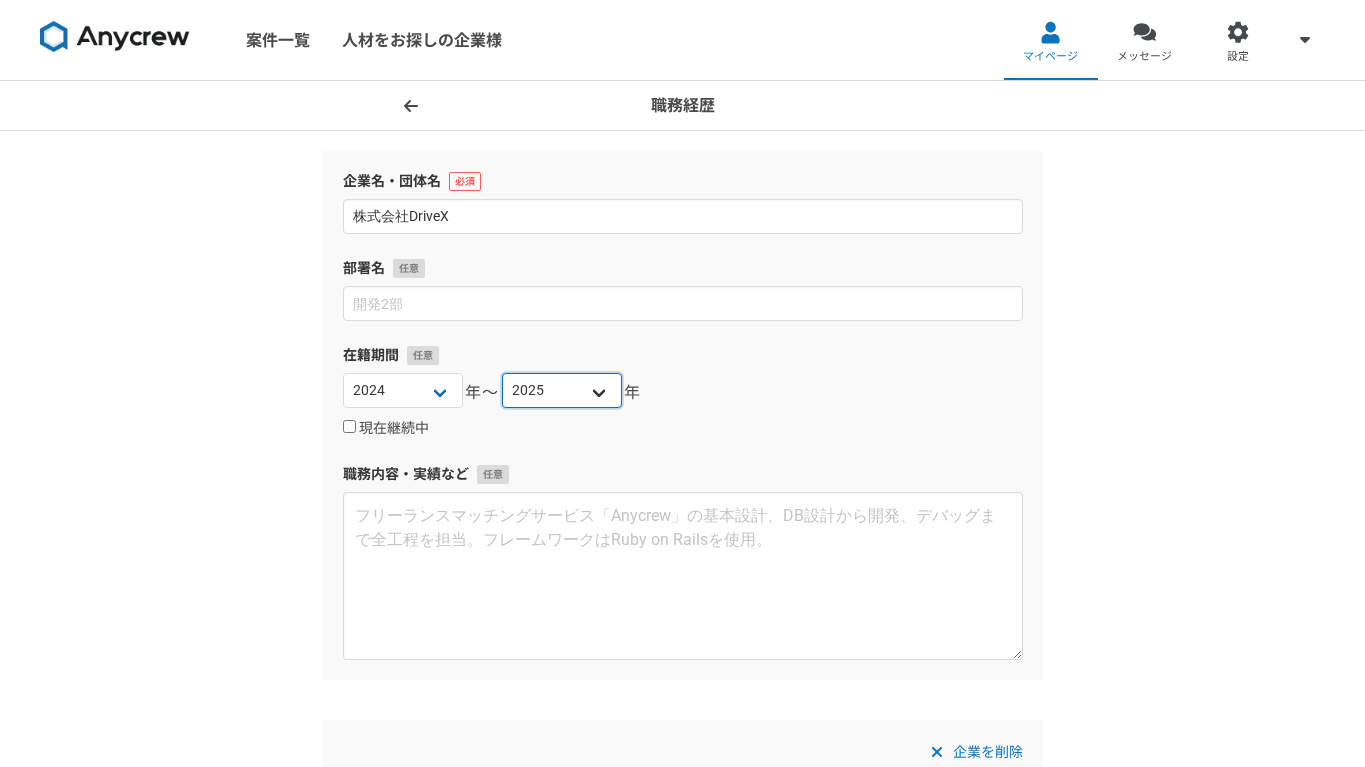click on "2025 2024 2023 2022 2021 2020 2019 2018 2017 2016 2015 2014 2013 2012 2011 2010 2009 2008 2007 2006 2005 2004 2003 2002 2001 2000 1999 1998 1997 1996 1995 1994 1993 1992 1991 1990 1989 1988 1987 1986 1985 1984 1983 1982 1981 1980 1979 1978 1977 1976" at bounding box center [562, 390] 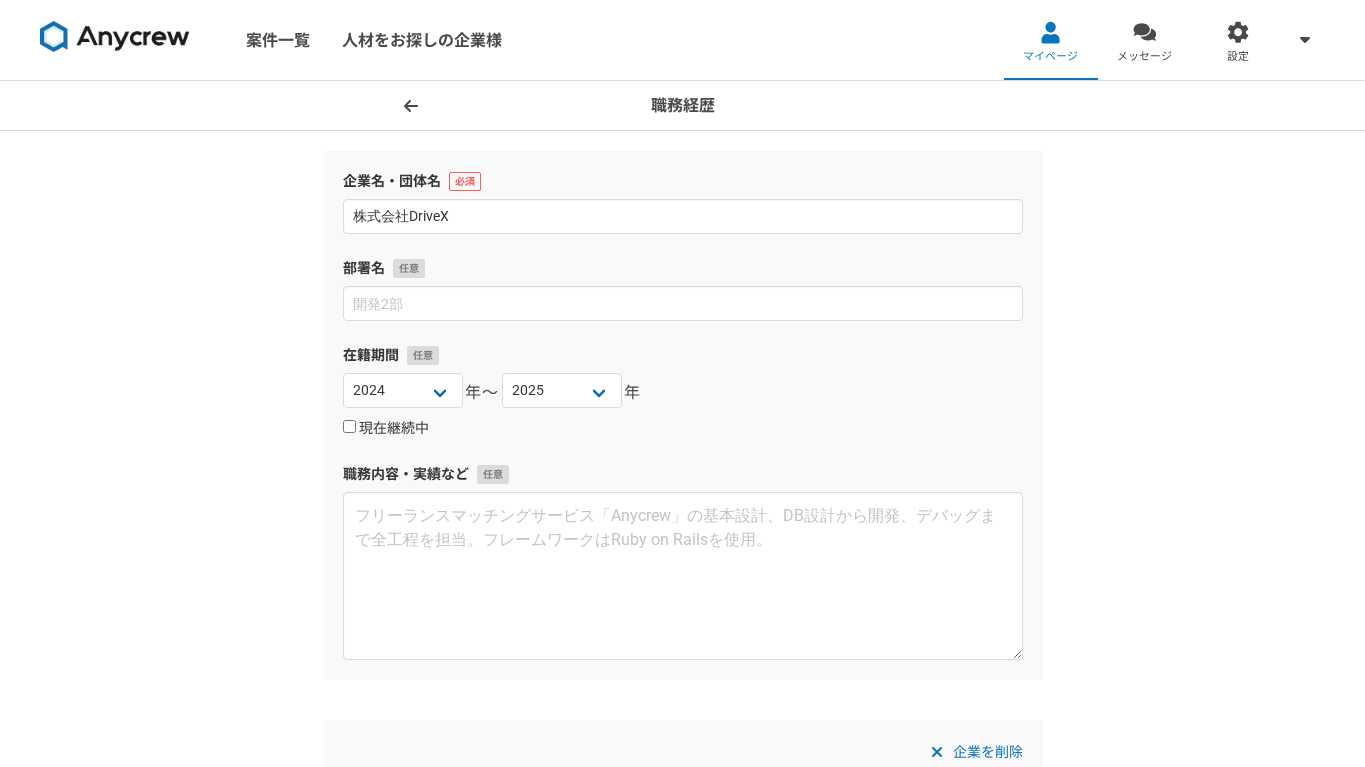 click on "現在継続中" at bounding box center (349, 426) 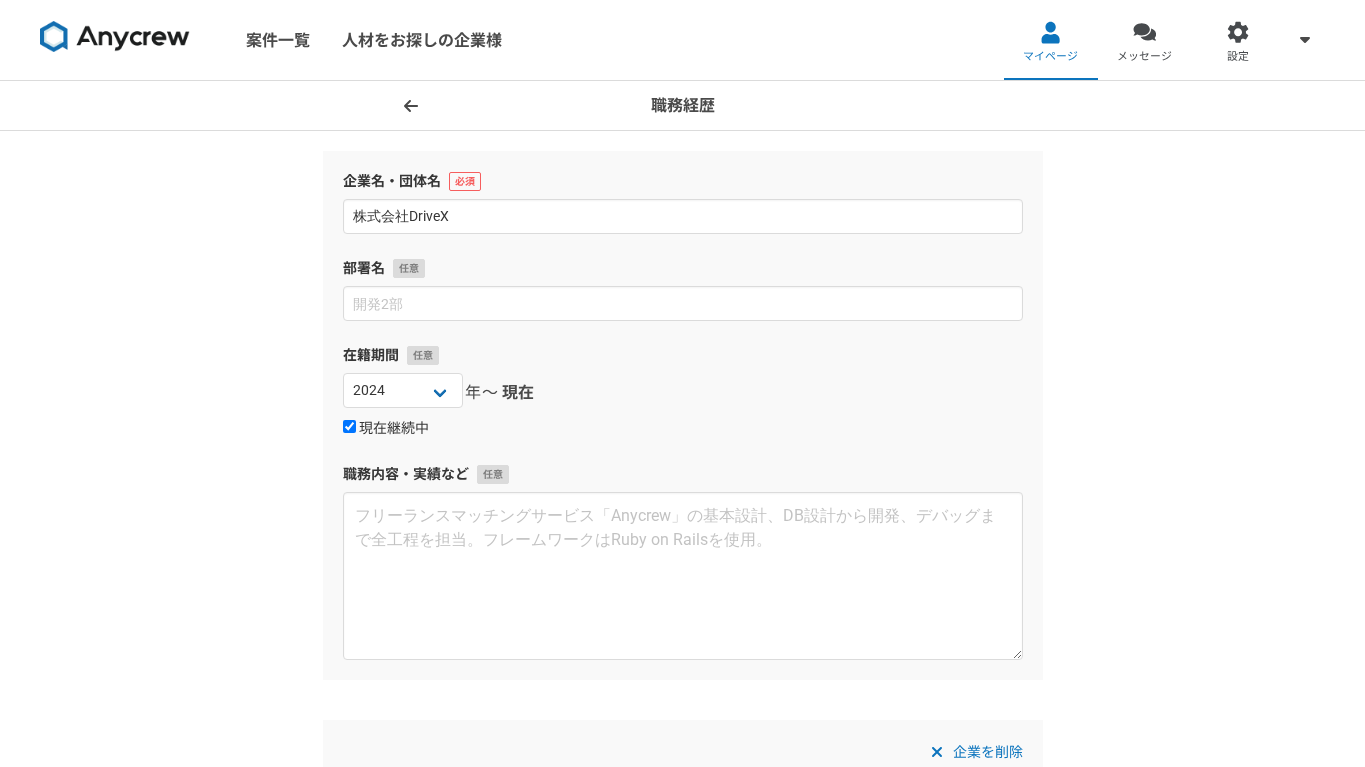 click on "現在継続中" at bounding box center [349, 426] 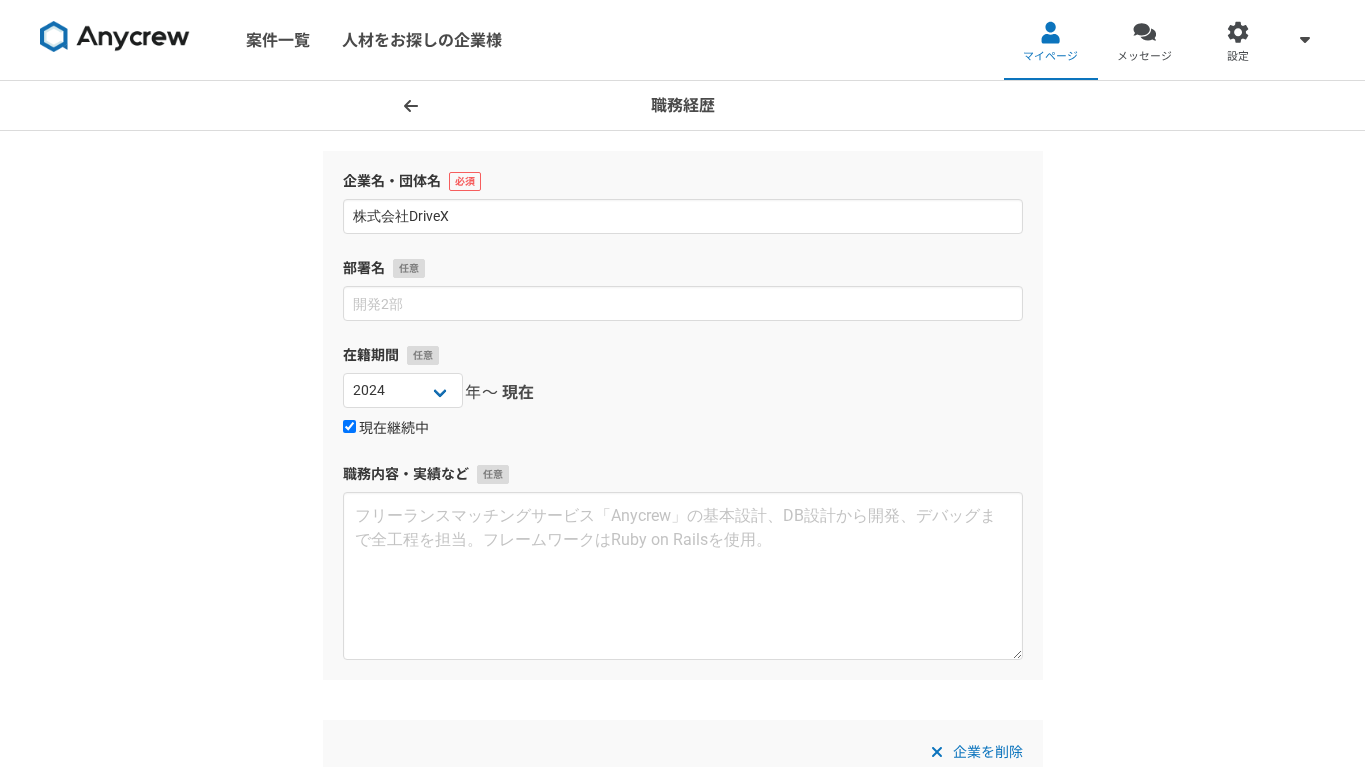 checkbox on "false" 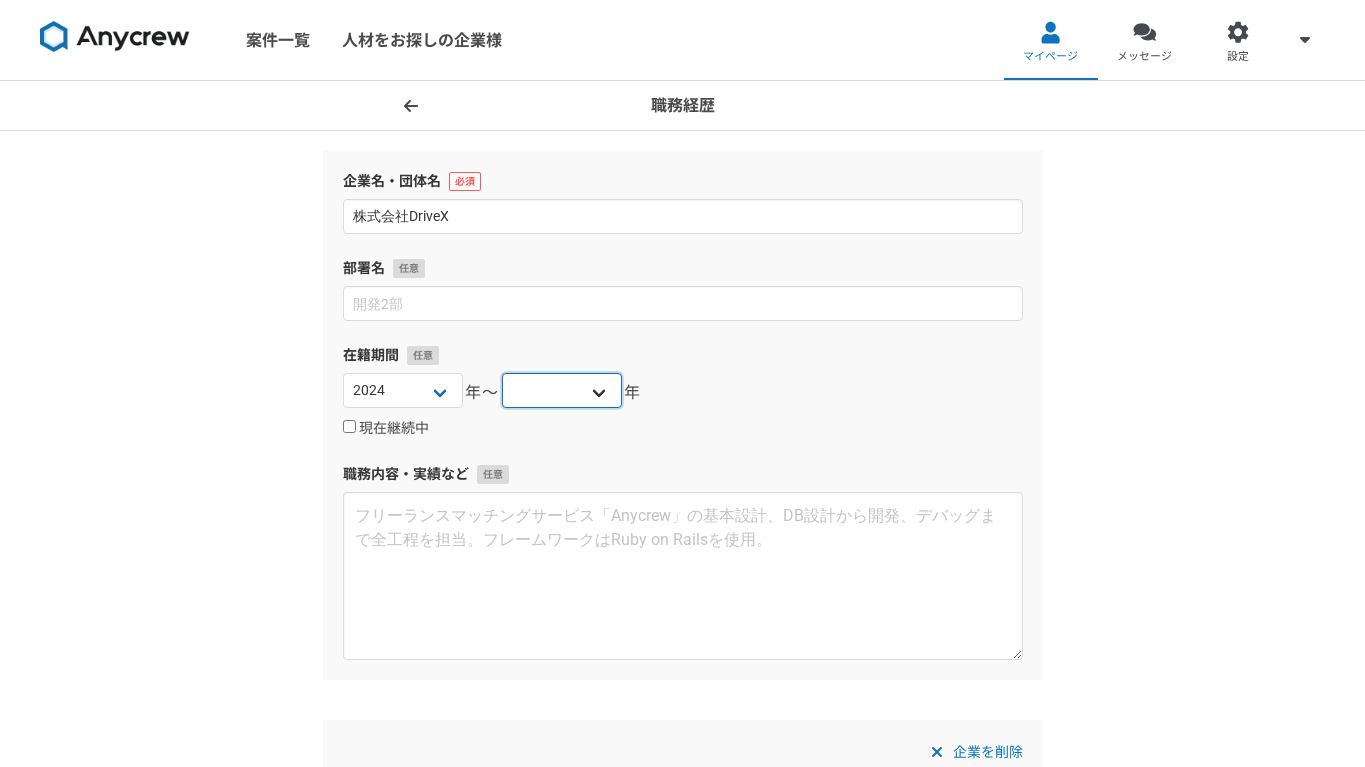 click on "2025 2024 2023 2022 2021 2020 2019 2018 2017 2016 2015 2014 2013 2012 2011 2010 2009 2008 2007 2006 2005 2004 2003 2002 2001 2000 1999 1998 1997 1996 1995 1994 1993 1992 1991 1990 1989 1988 1987 1986 1985 1984 1983 1982 1981 1980 1979 1978 1977 1976" at bounding box center [562, 390] 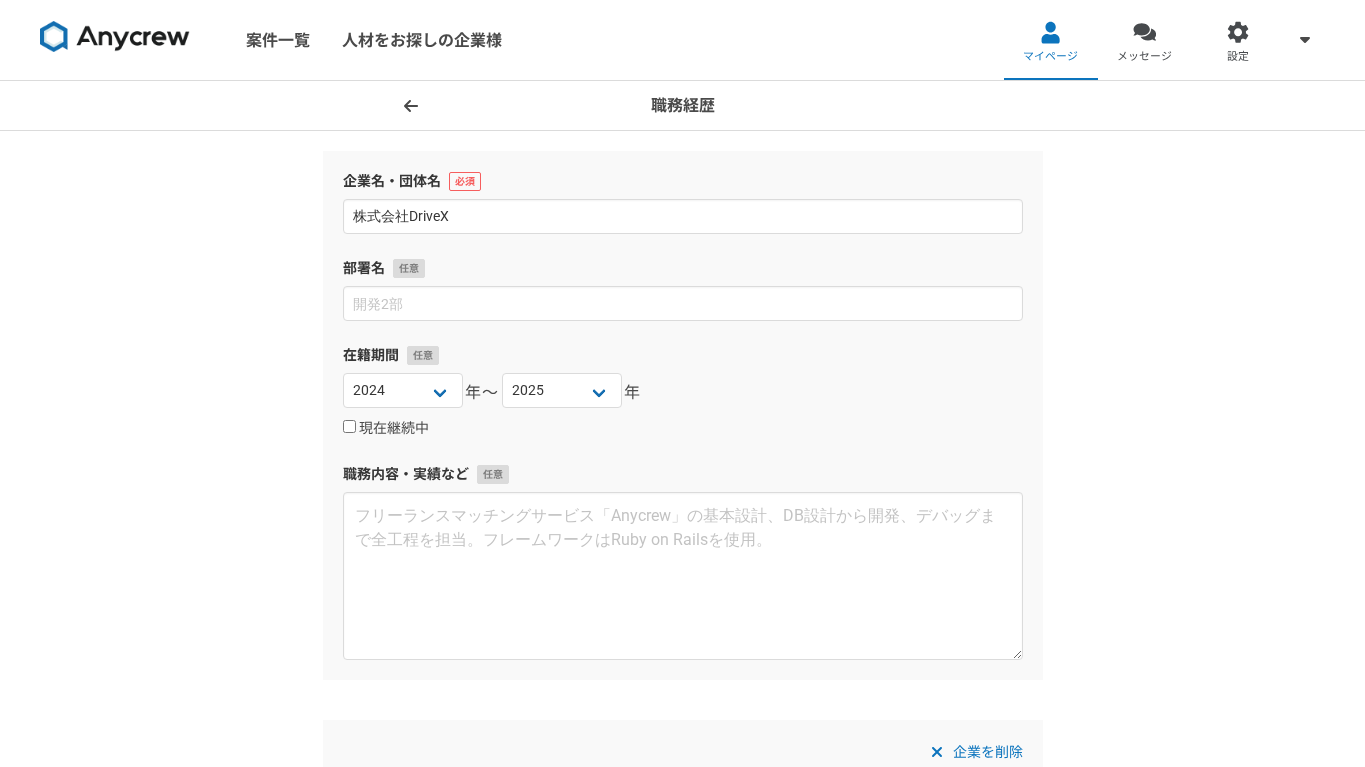 click on "在籍期間" at bounding box center [683, 355] 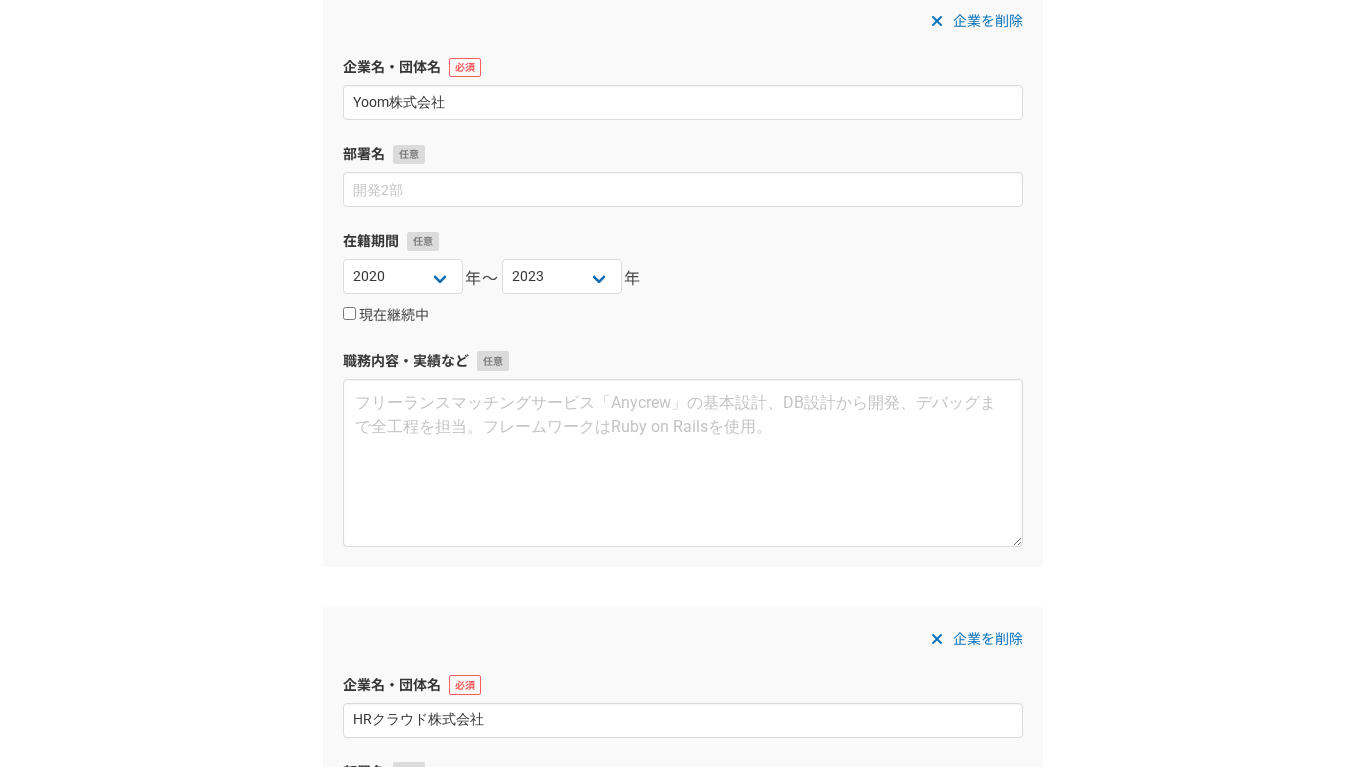 scroll, scrollTop: 2159, scrollLeft: 0, axis: vertical 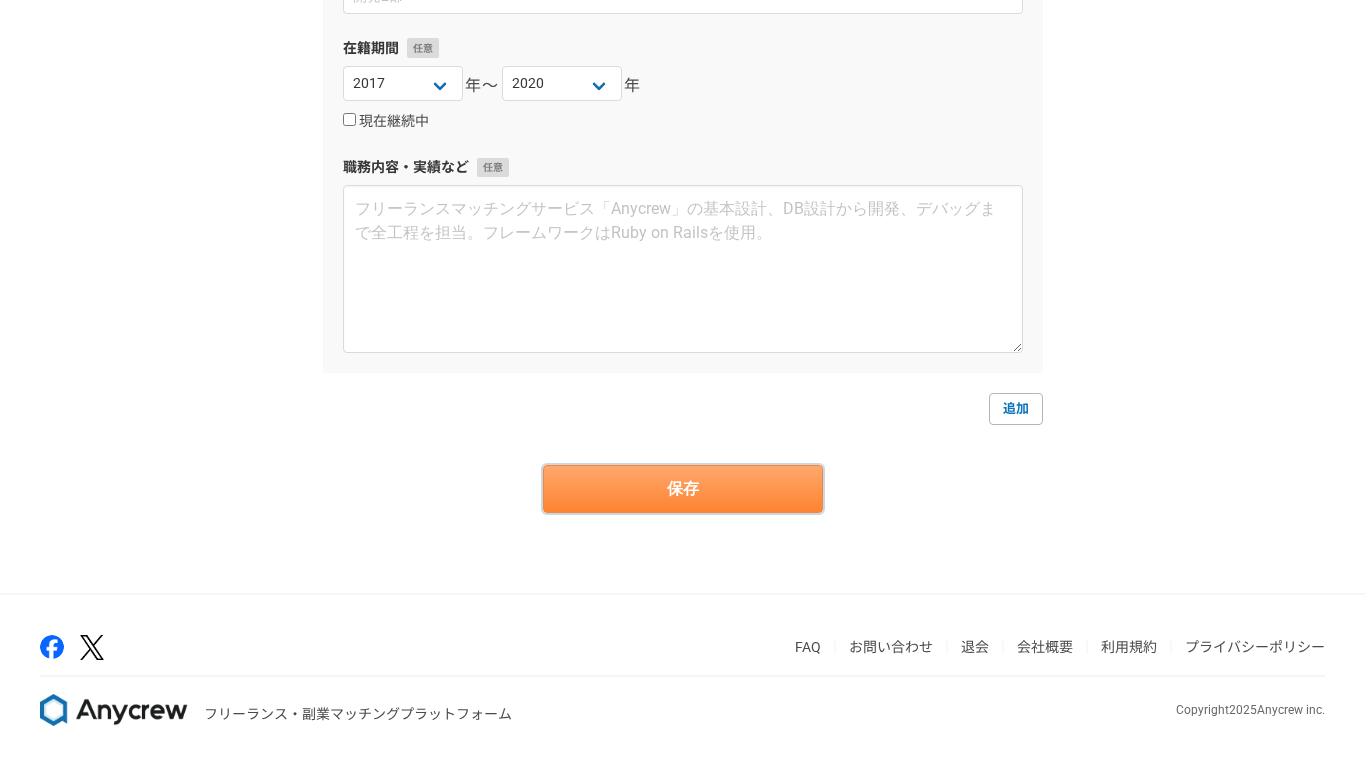 click on "保存" at bounding box center (683, 489) 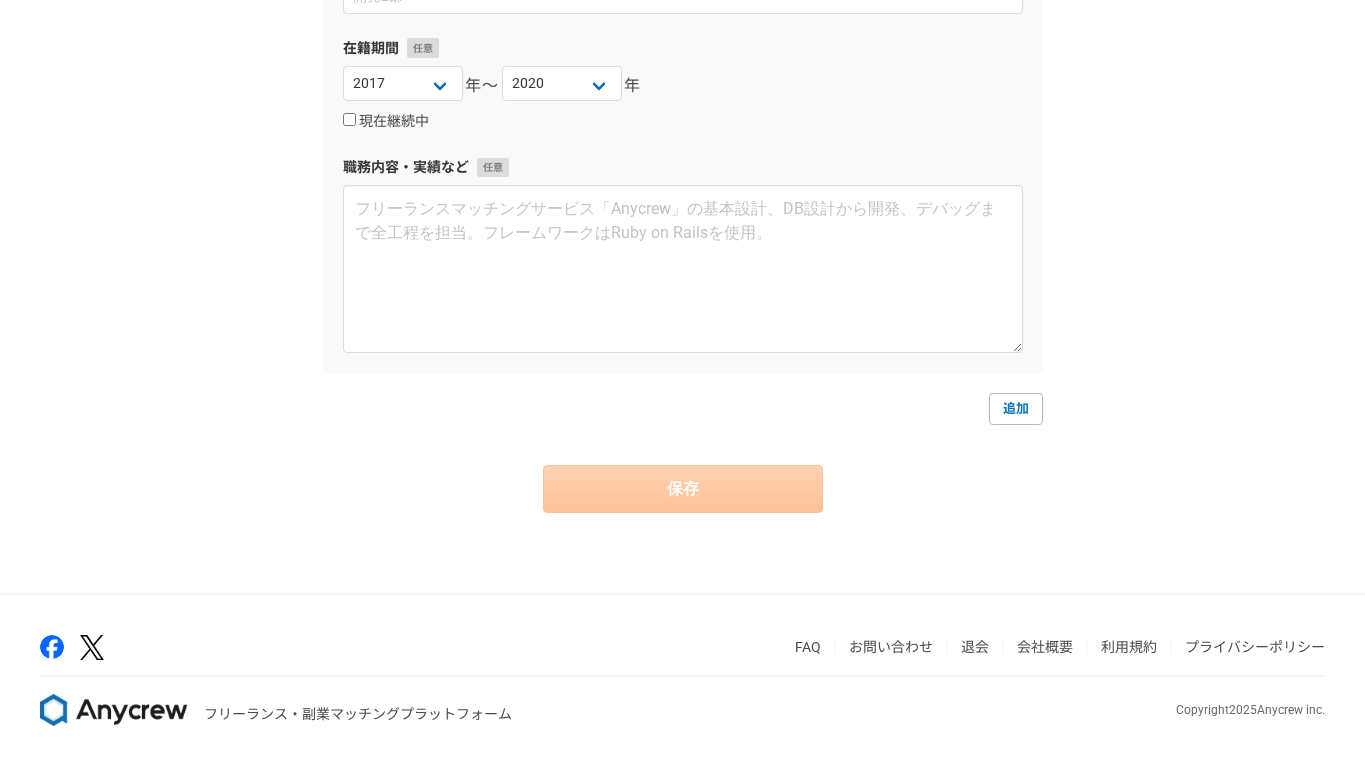 scroll, scrollTop: 0, scrollLeft: 0, axis: both 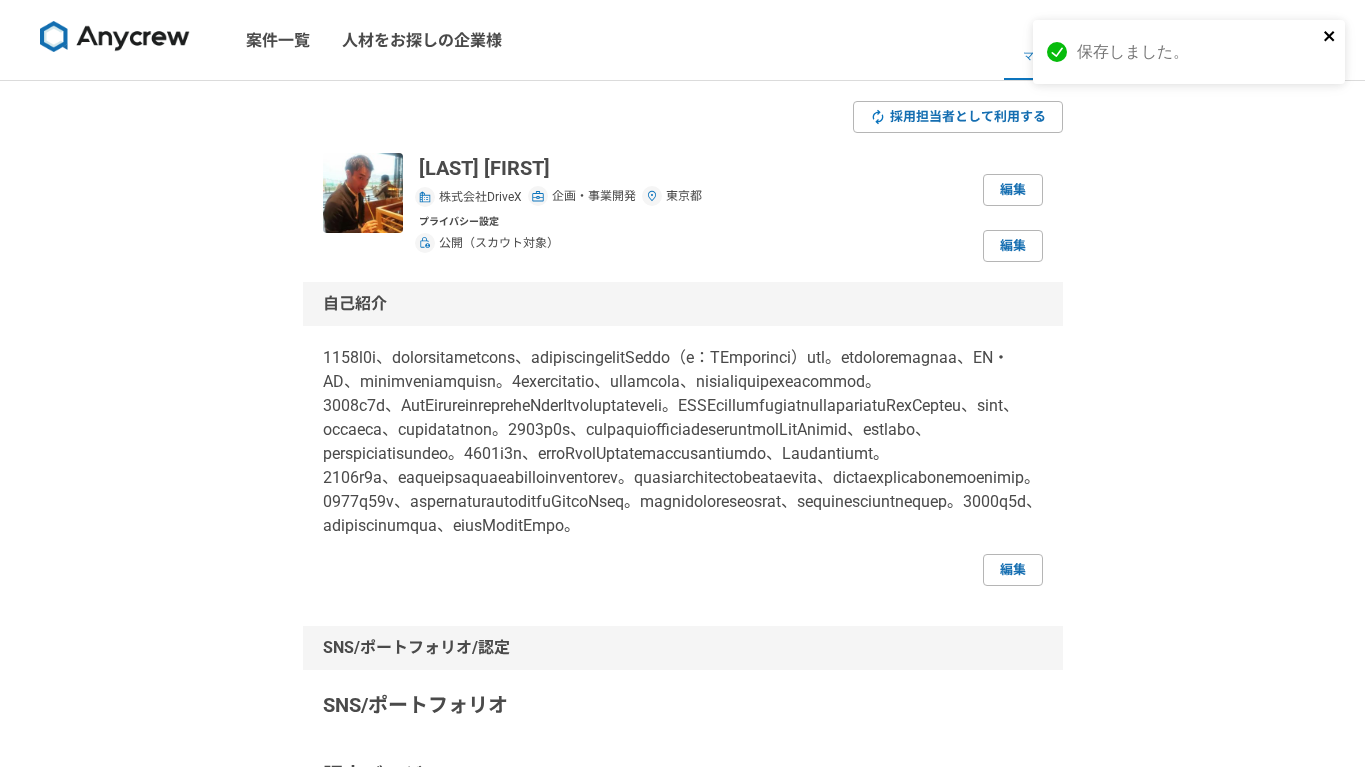 click 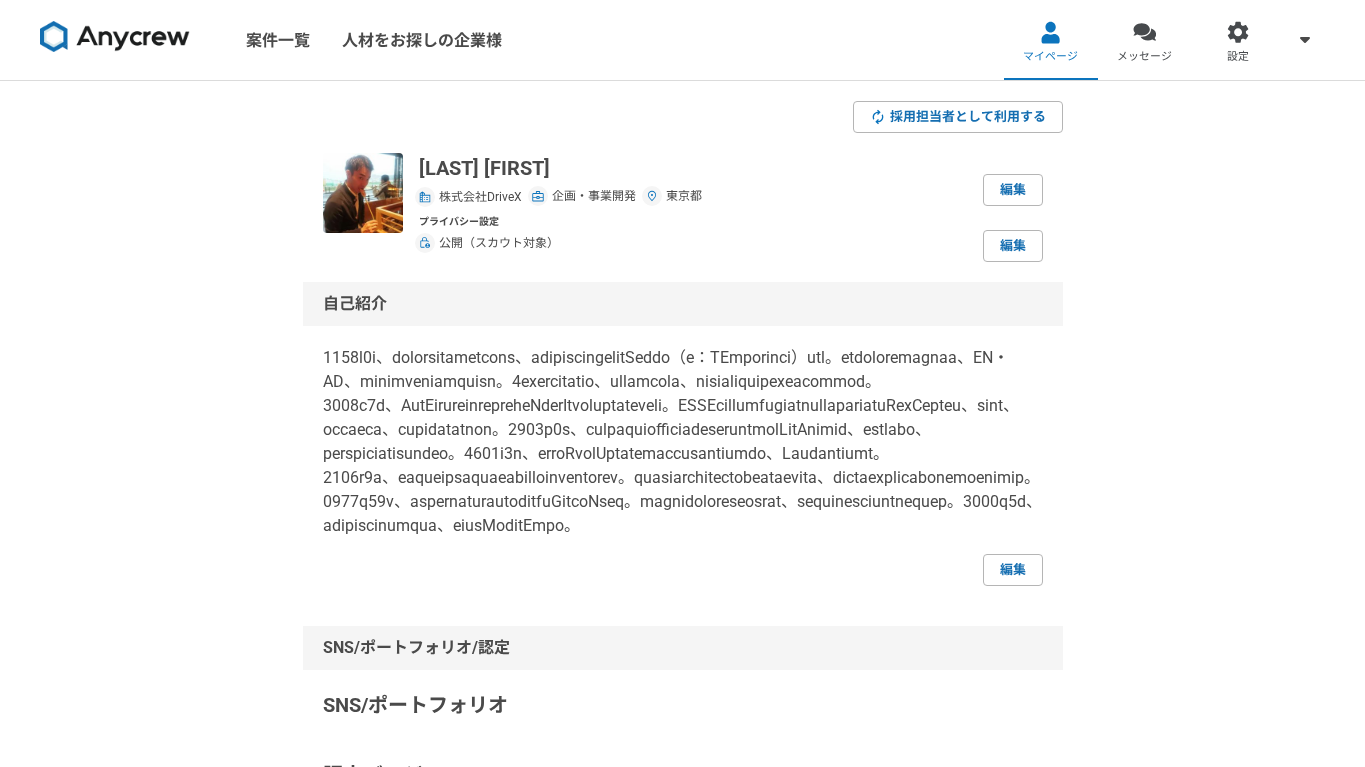 click on "メッセージ" at bounding box center (1145, 40) 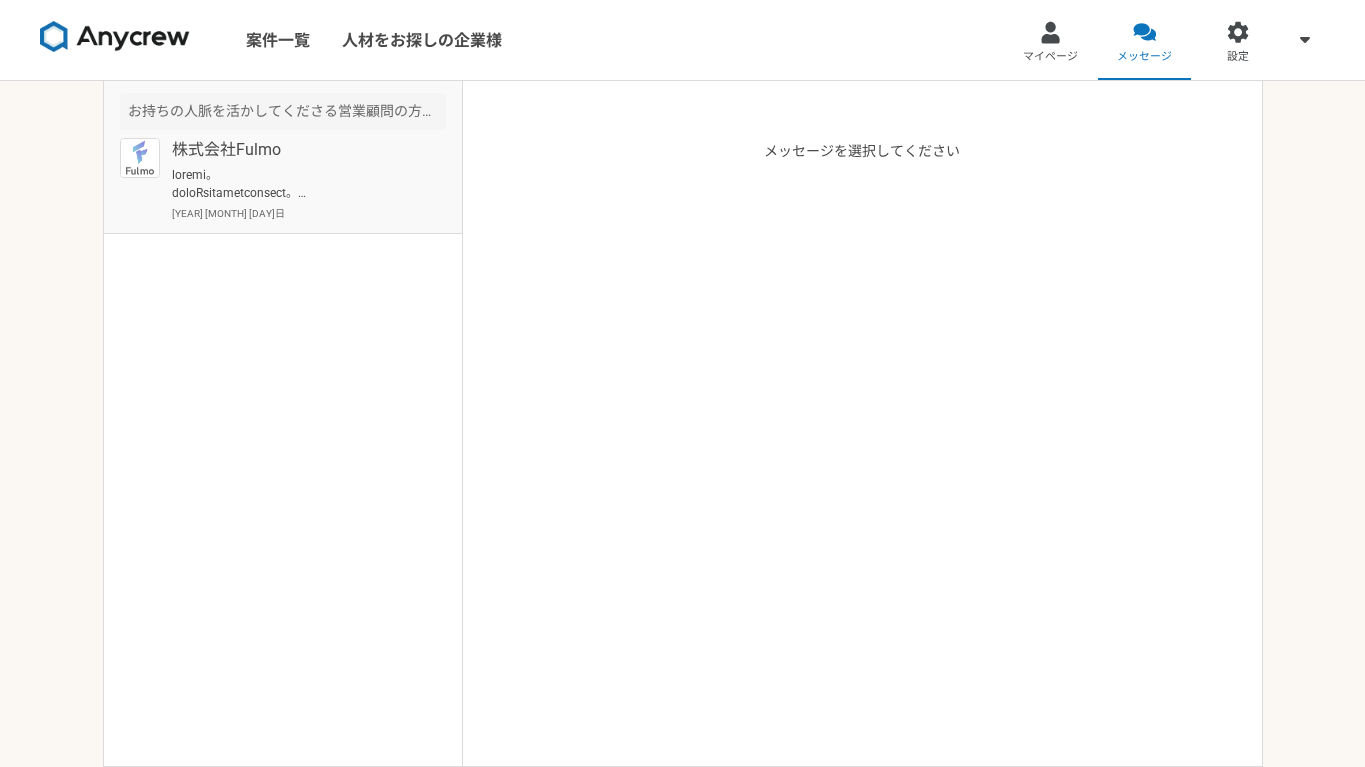 click on "[YEAR] [MONTH] [DAY]日" at bounding box center [309, 213] 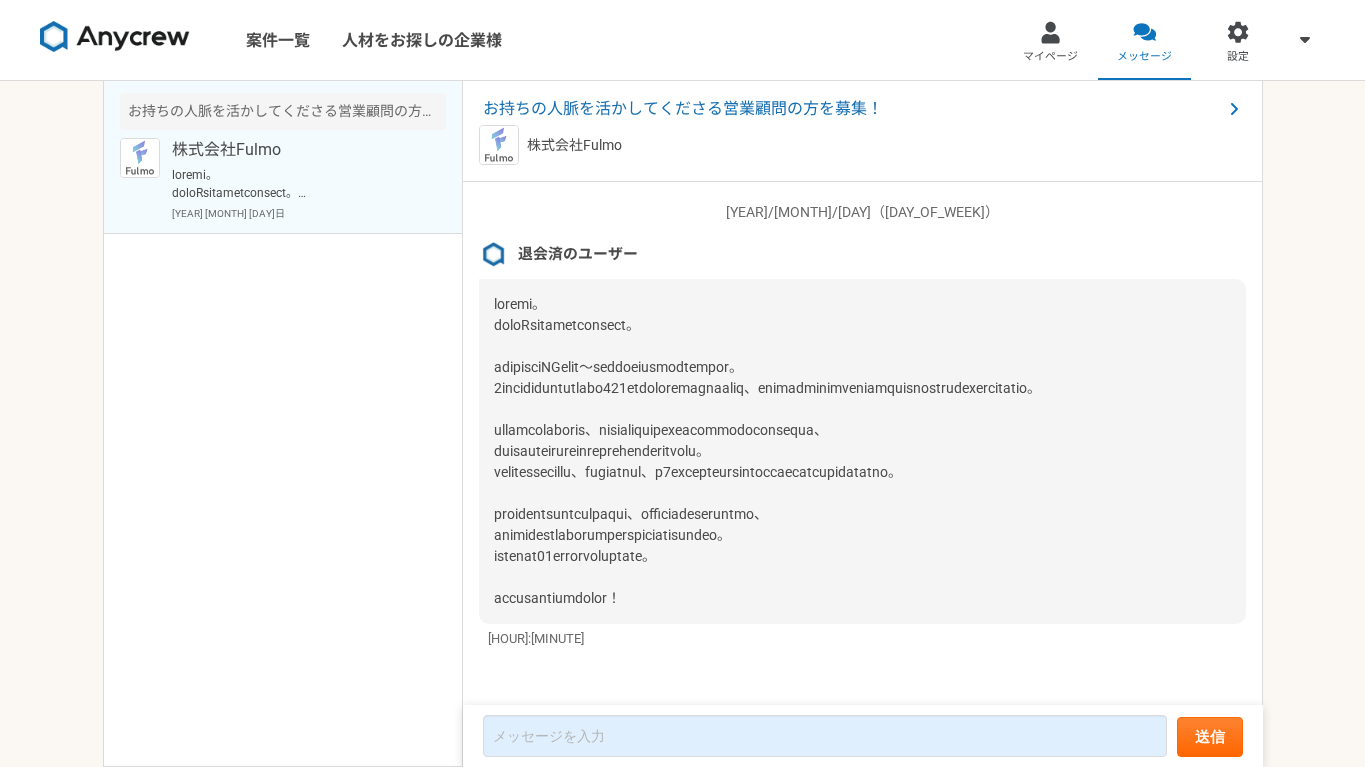 scroll, scrollTop: 43, scrollLeft: 0, axis: vertical 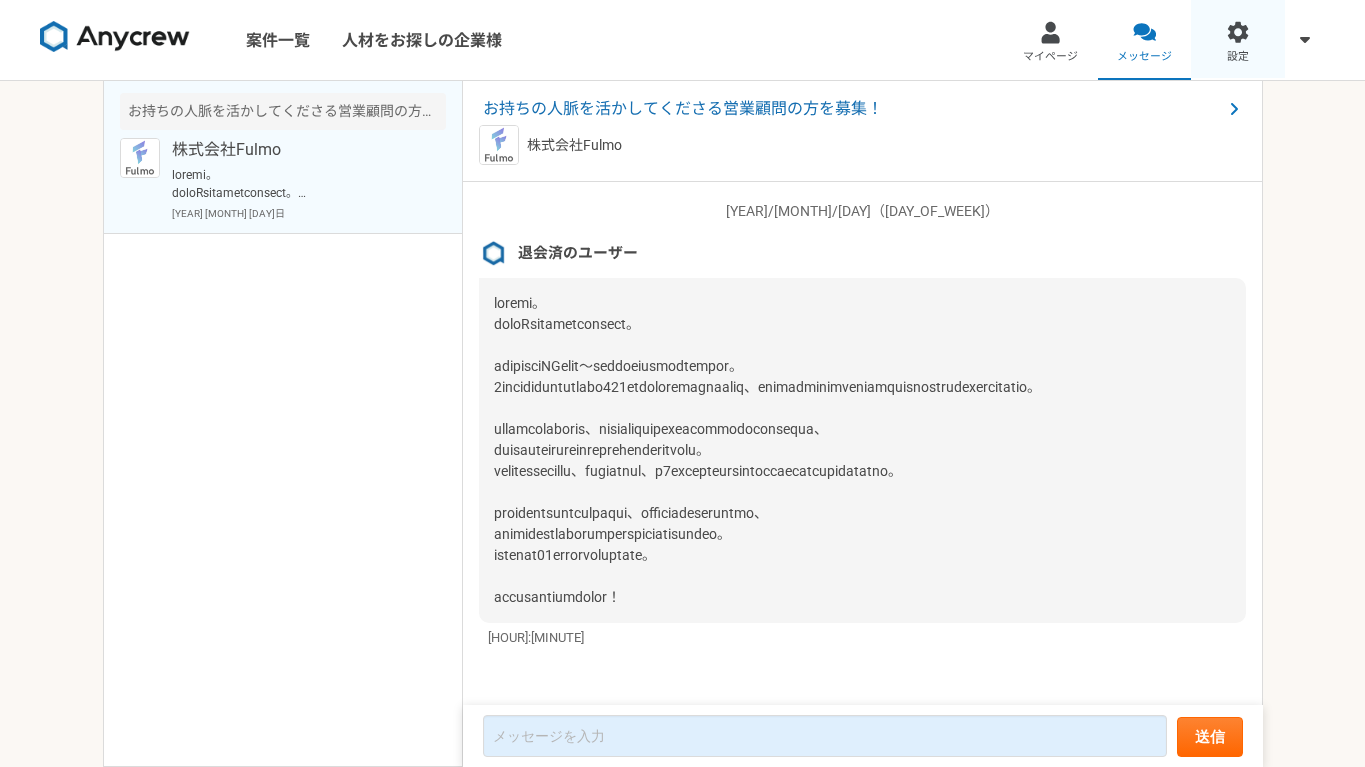 click at bounding box center [1238, 32] 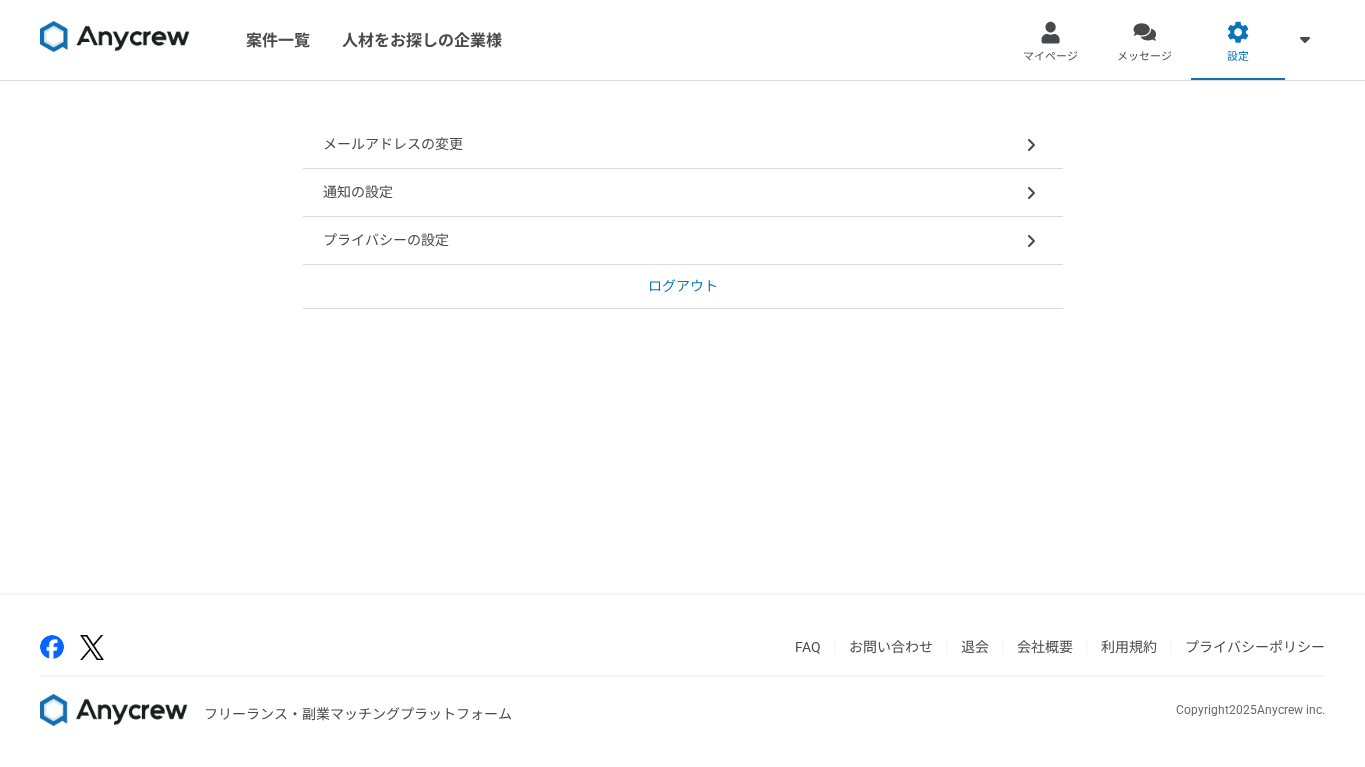 click on "プライバシーの設定" at bounding box center [683, 241] 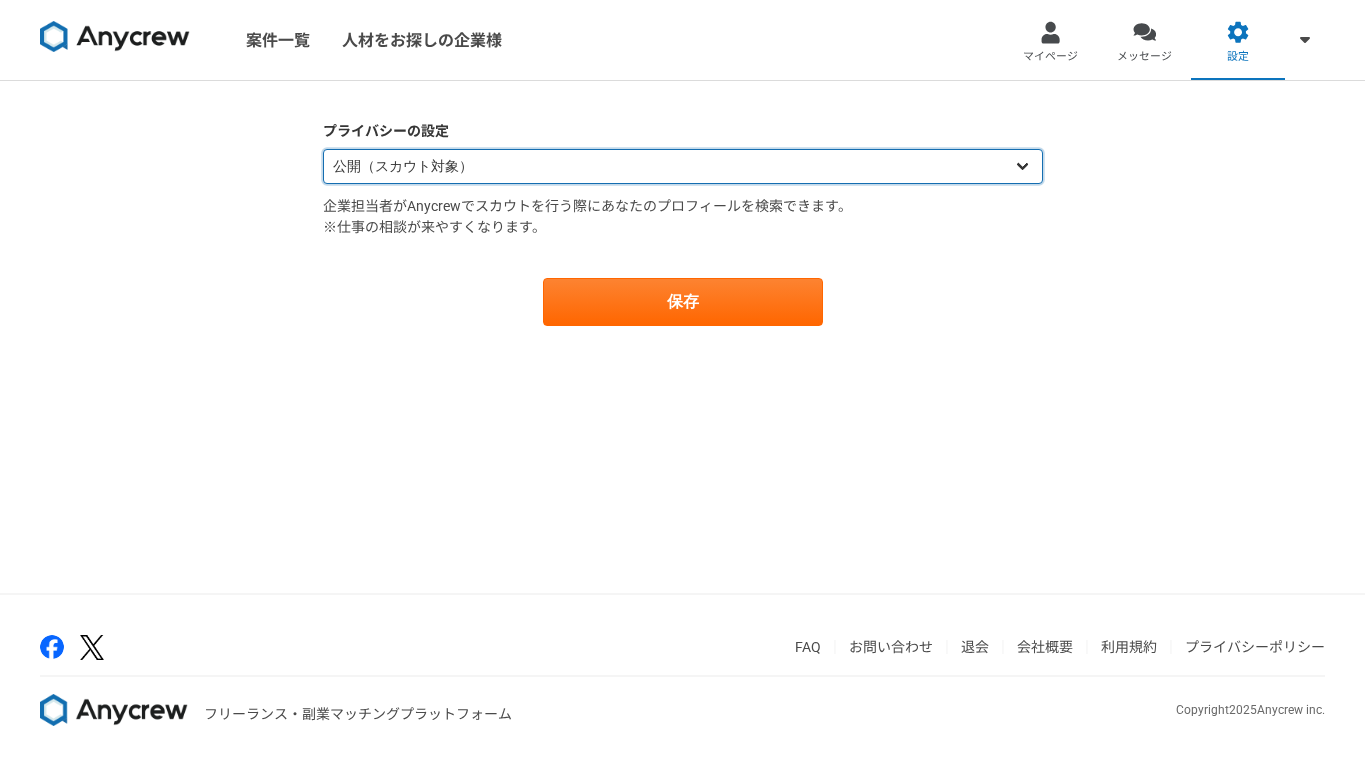 click on "公開（スカウト対象） 非公開（スカウト対象外）" at bounding box center [683, 166] 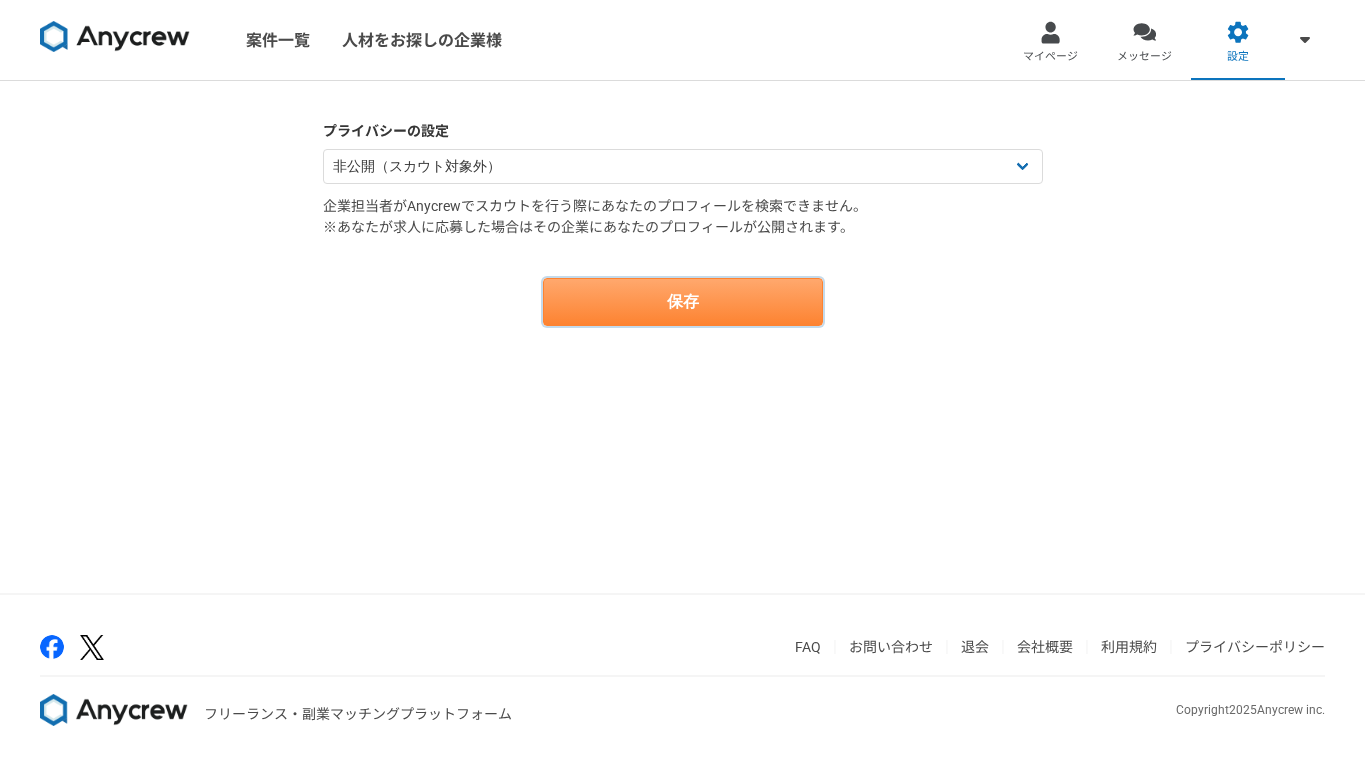 click on "保存" at bounding box center [683, 302] 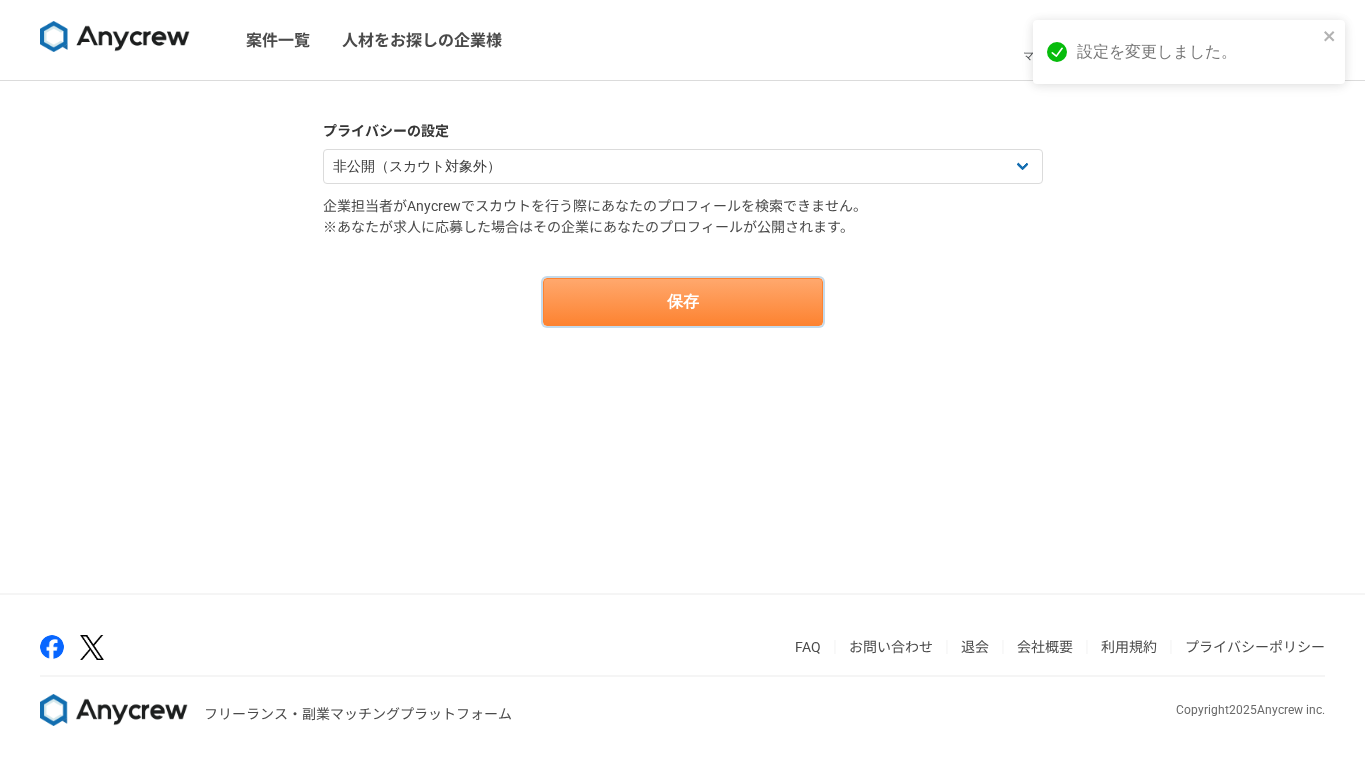 click on "保存" at bounding box center (683, 302) 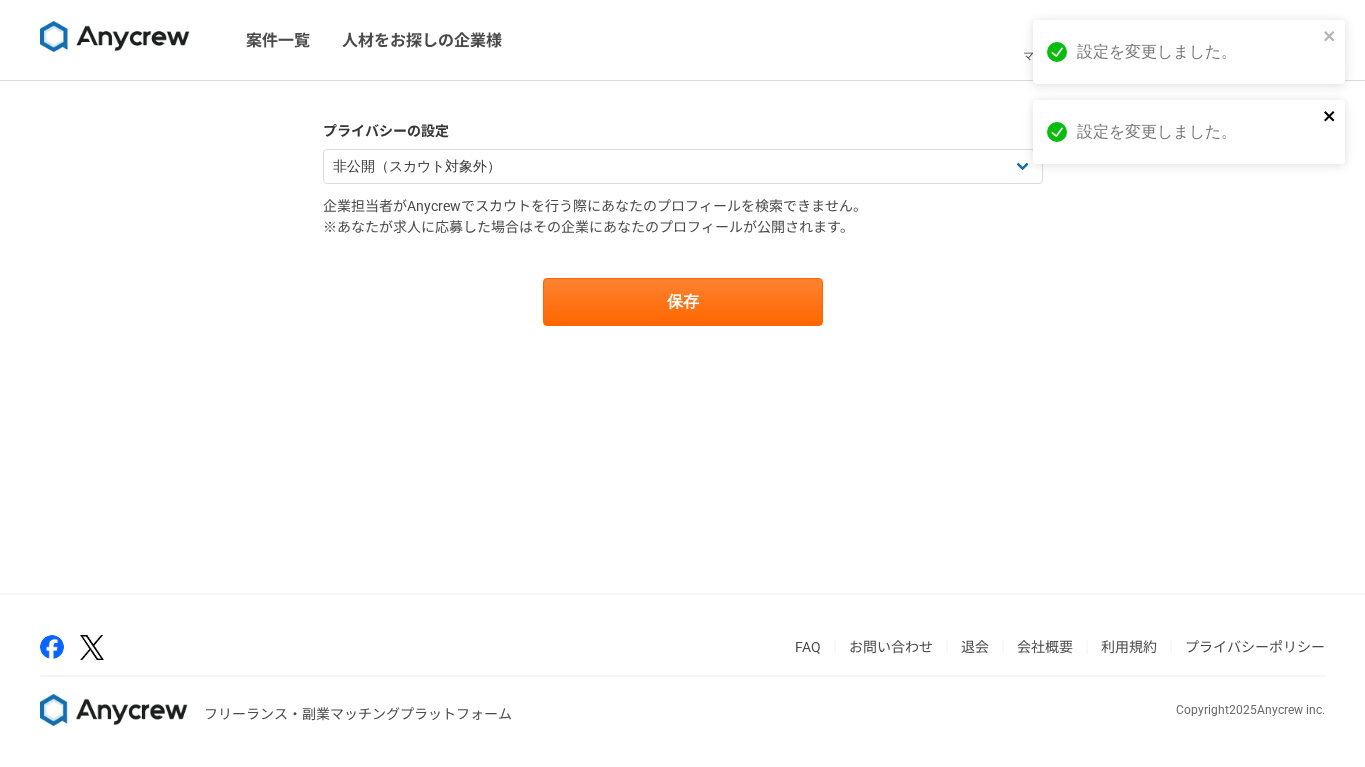 click 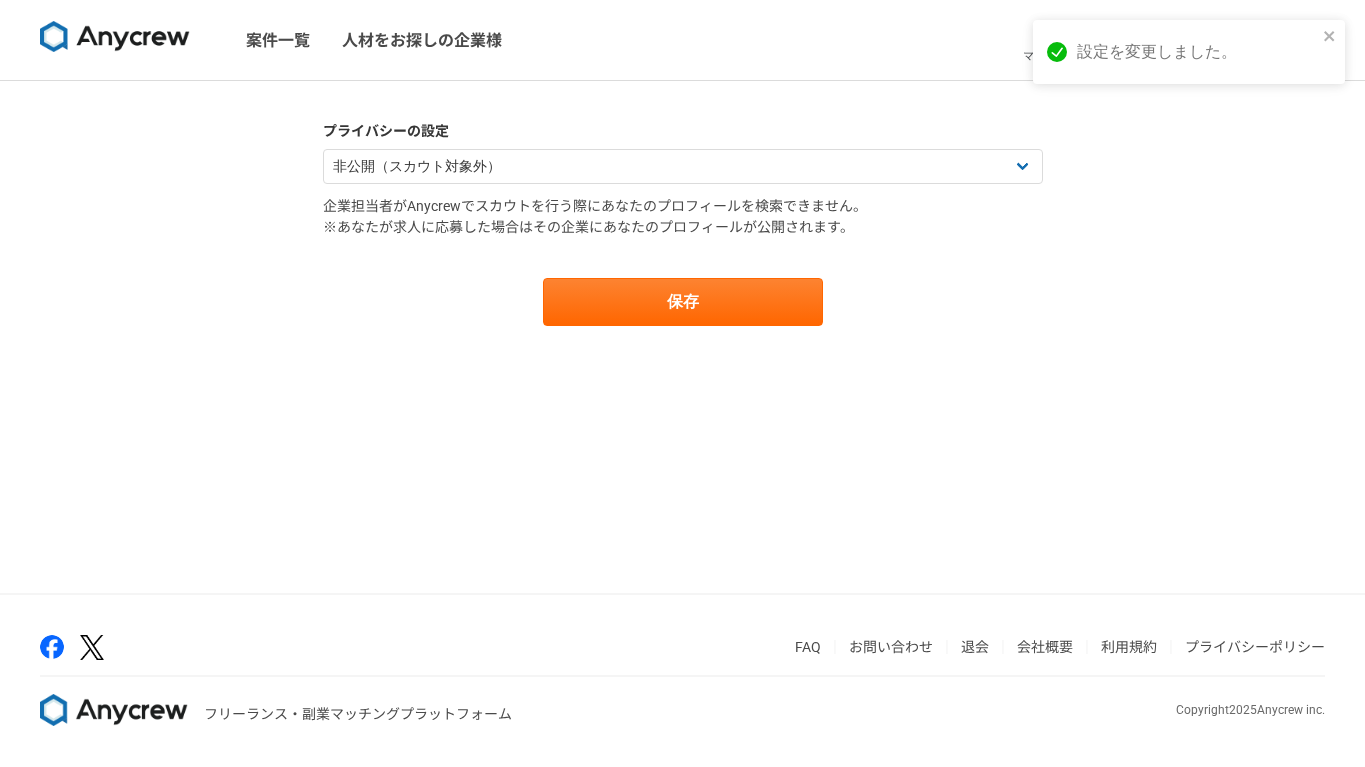 click on "設定を変更しました。" at bounding box center [1189, 52] 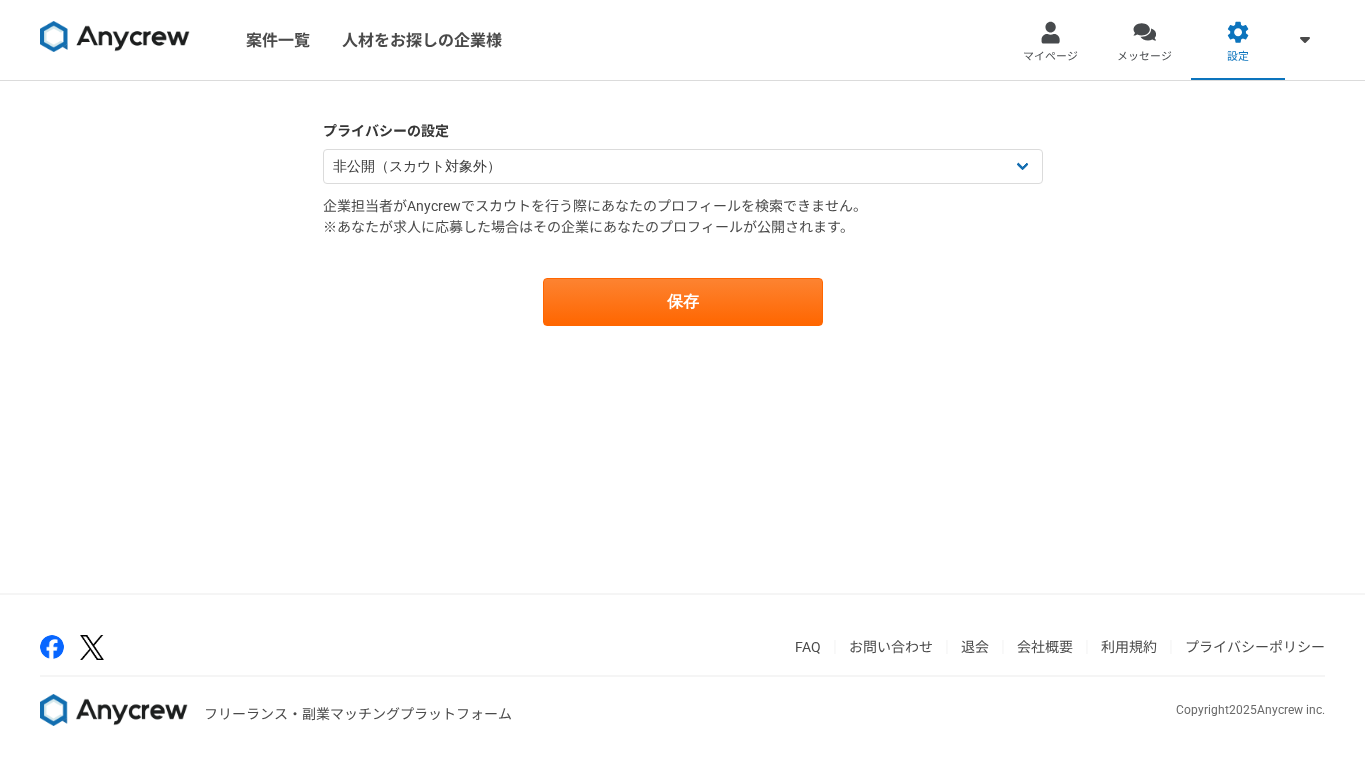 click on "設定を変更しました。" at bounding box center [1189, 20] 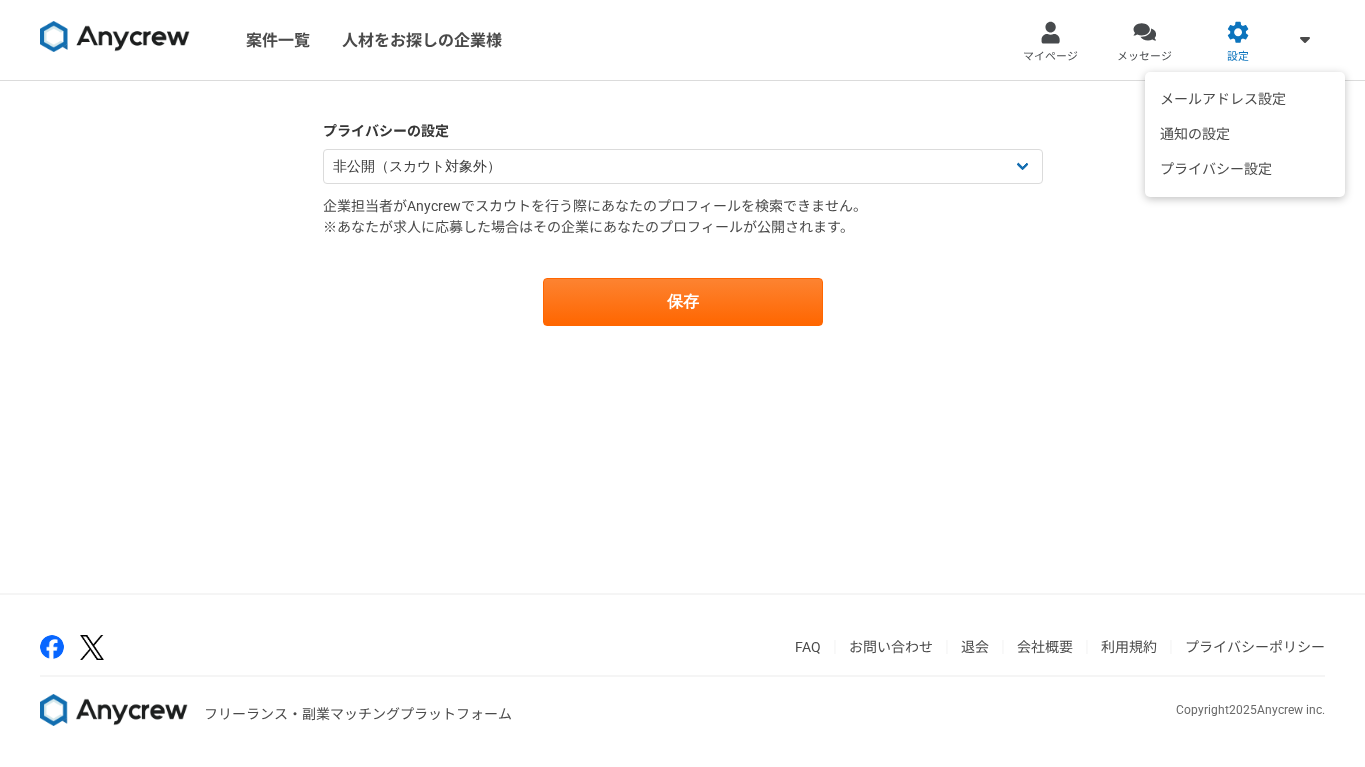 click at bounding box center [1305, 39] 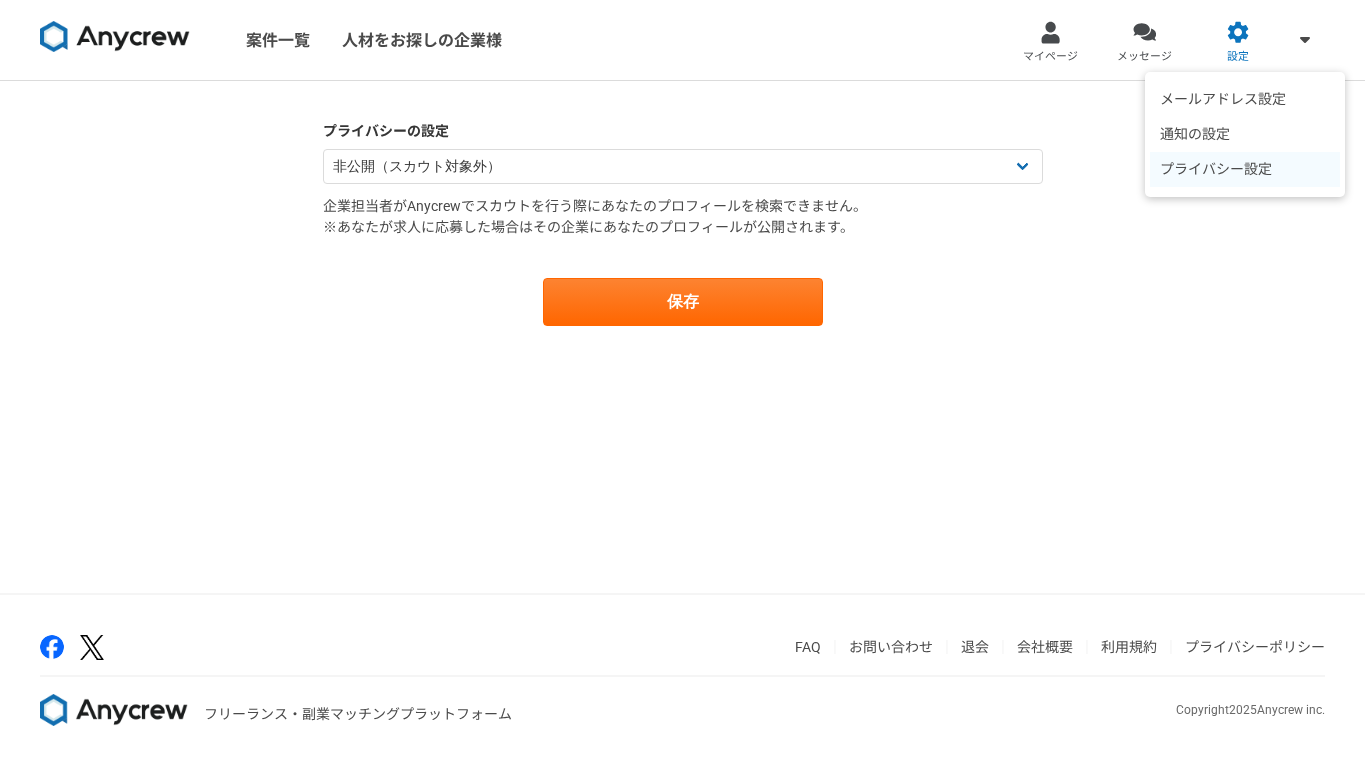click on "プライバシー設定" at bounding box center (1245, 169) 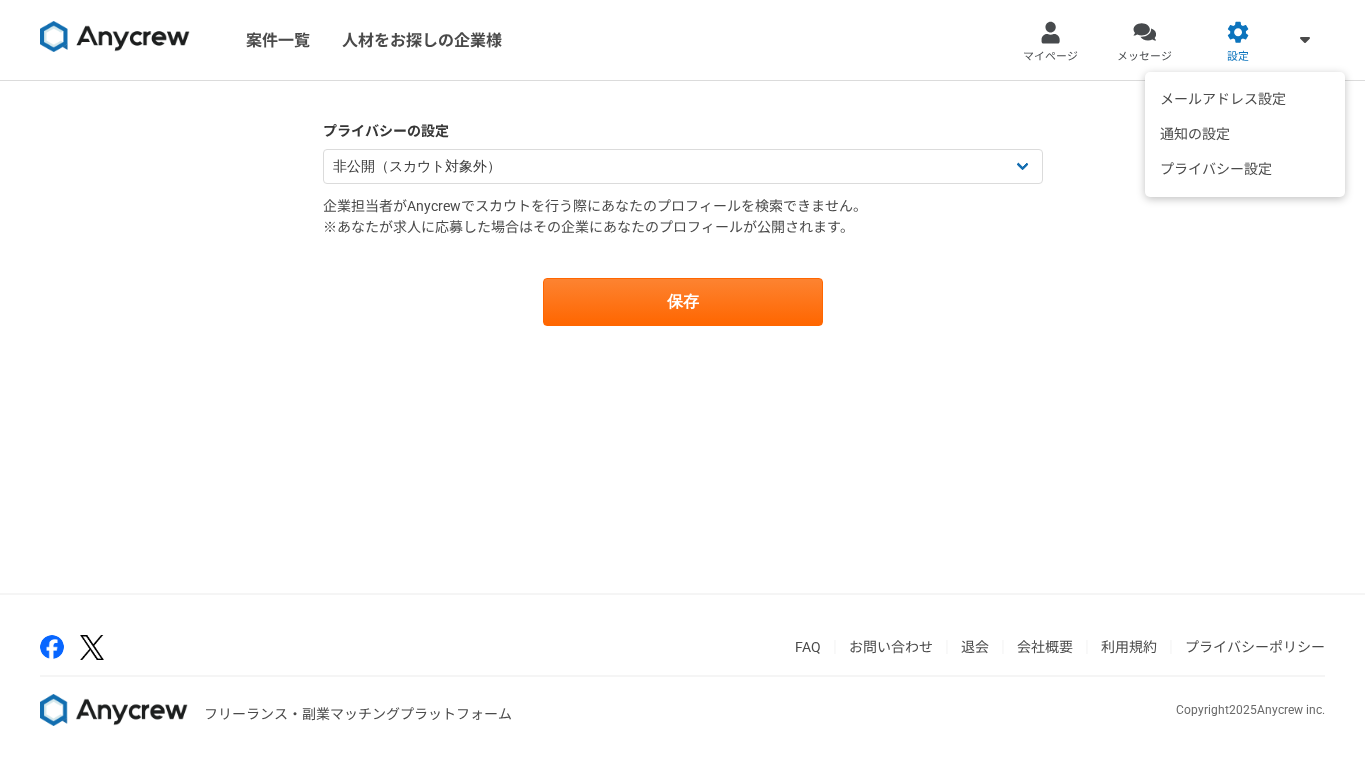 click at bounding box center [1305, 39] 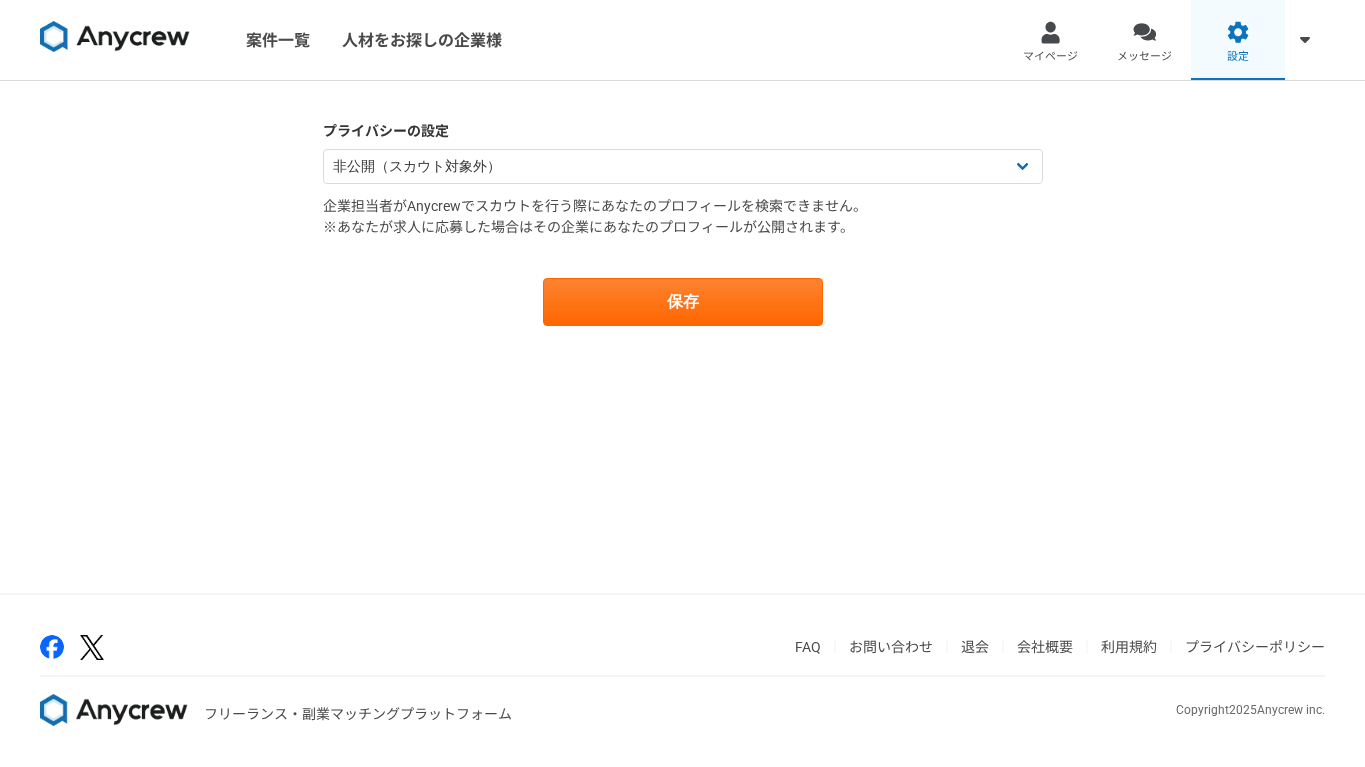 click on "設定" at bounding box center [1238, 40] 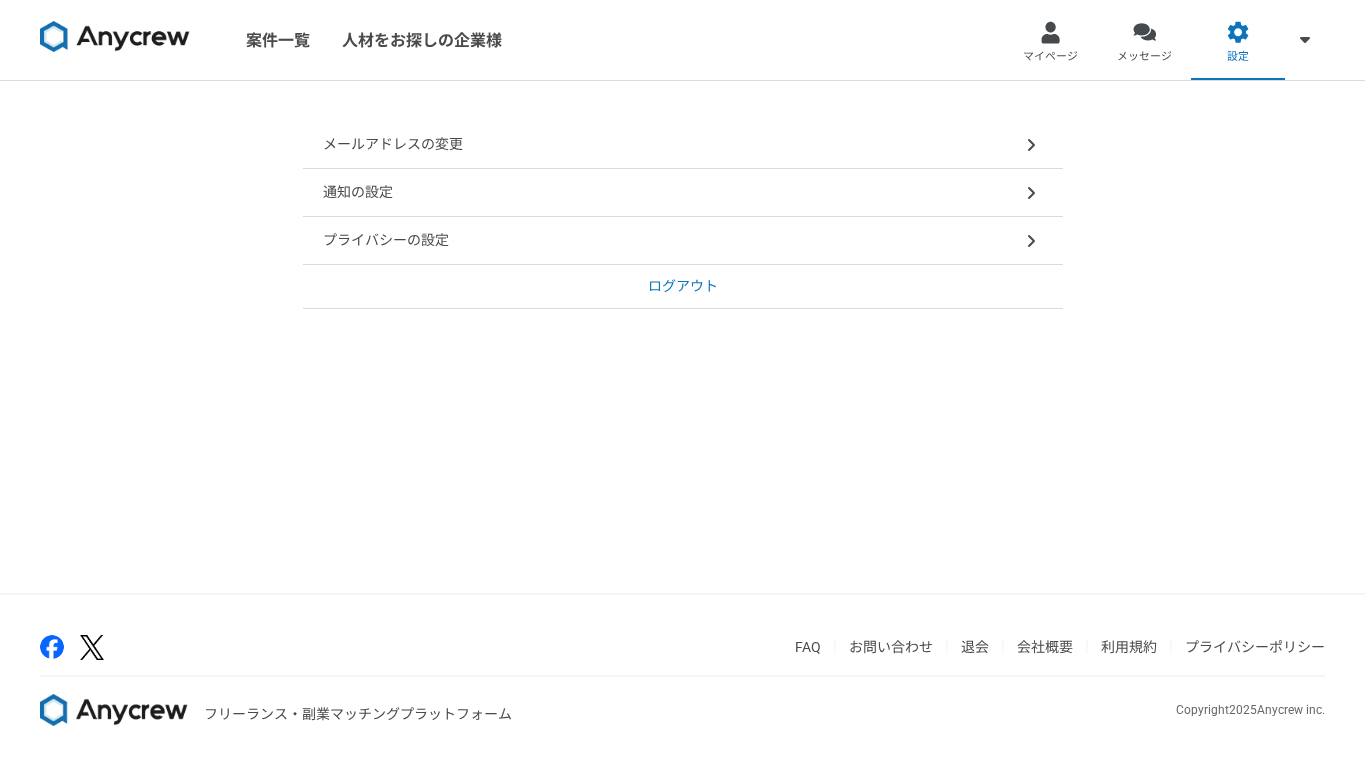 click on "メールアドレスの変更" at bounding box center [393, 144] 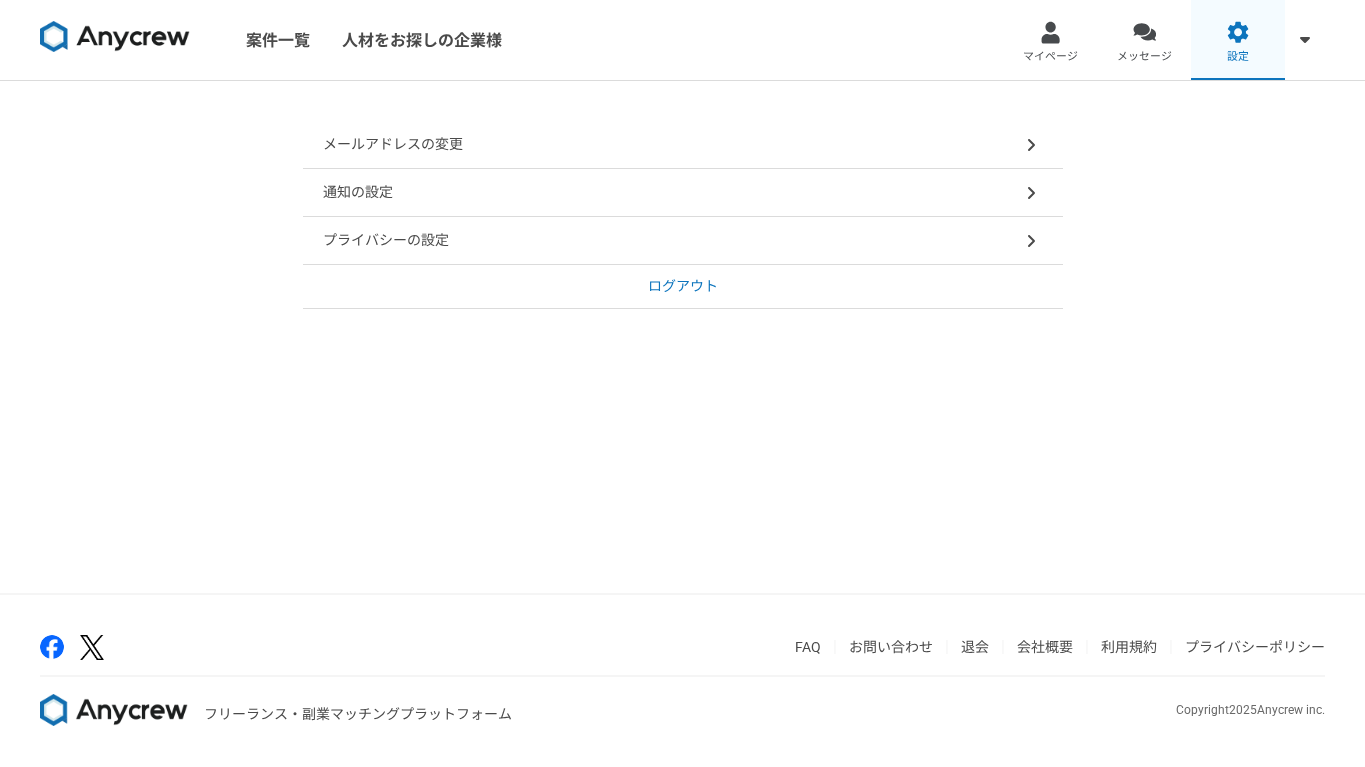 click on "設定" at bounding box center [1238, 40] 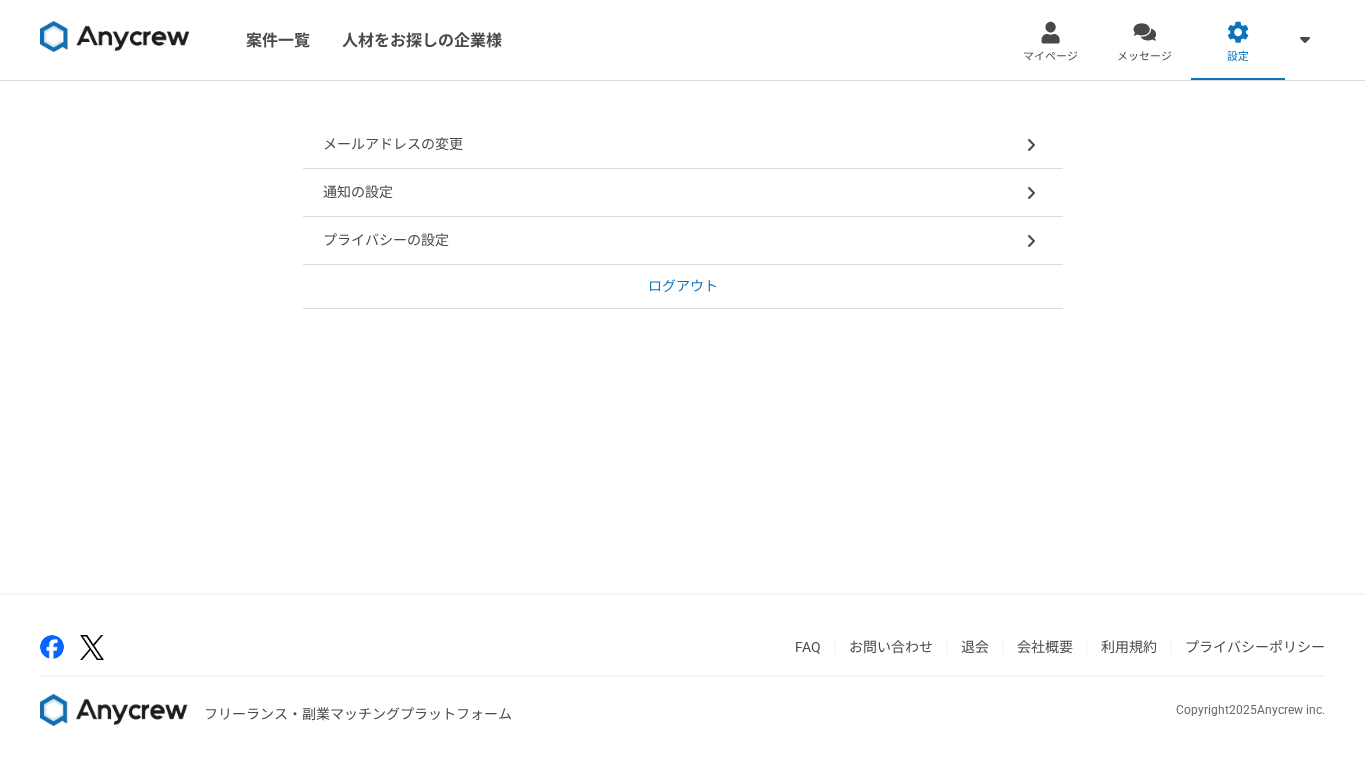 click on "プライバシーの設定" at bounding box center [683, 241] 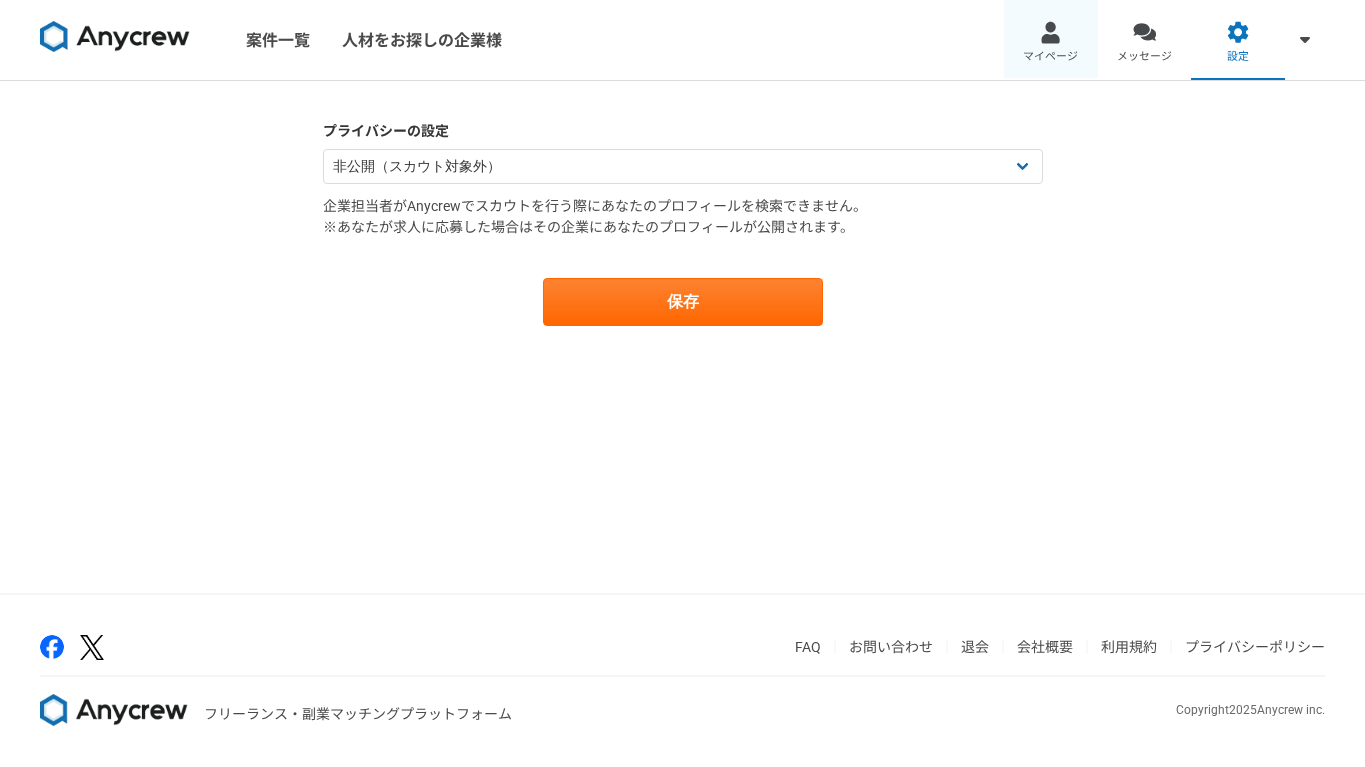 click on "マイページ" at bounding box center [1050, 57] 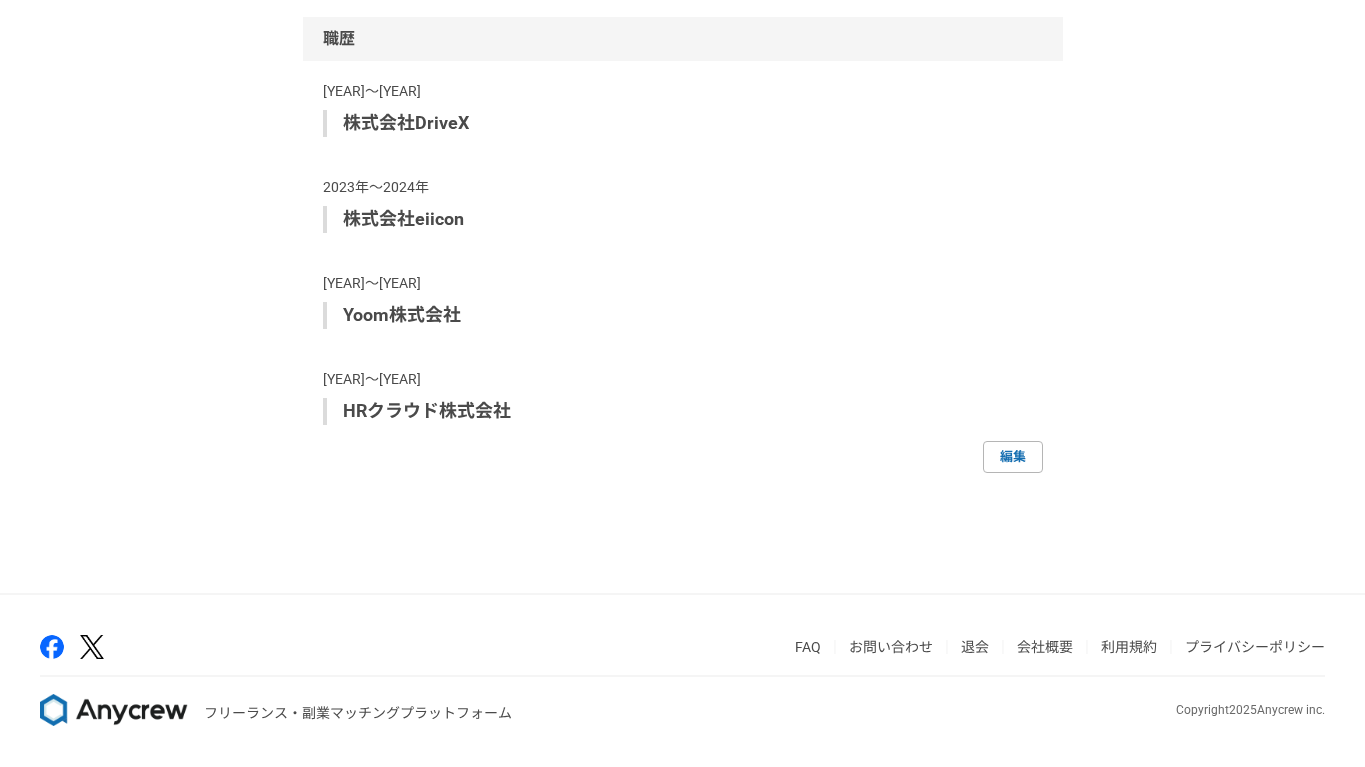 scroll, scrollTop: 0, scrollLeft: 0, axis: both 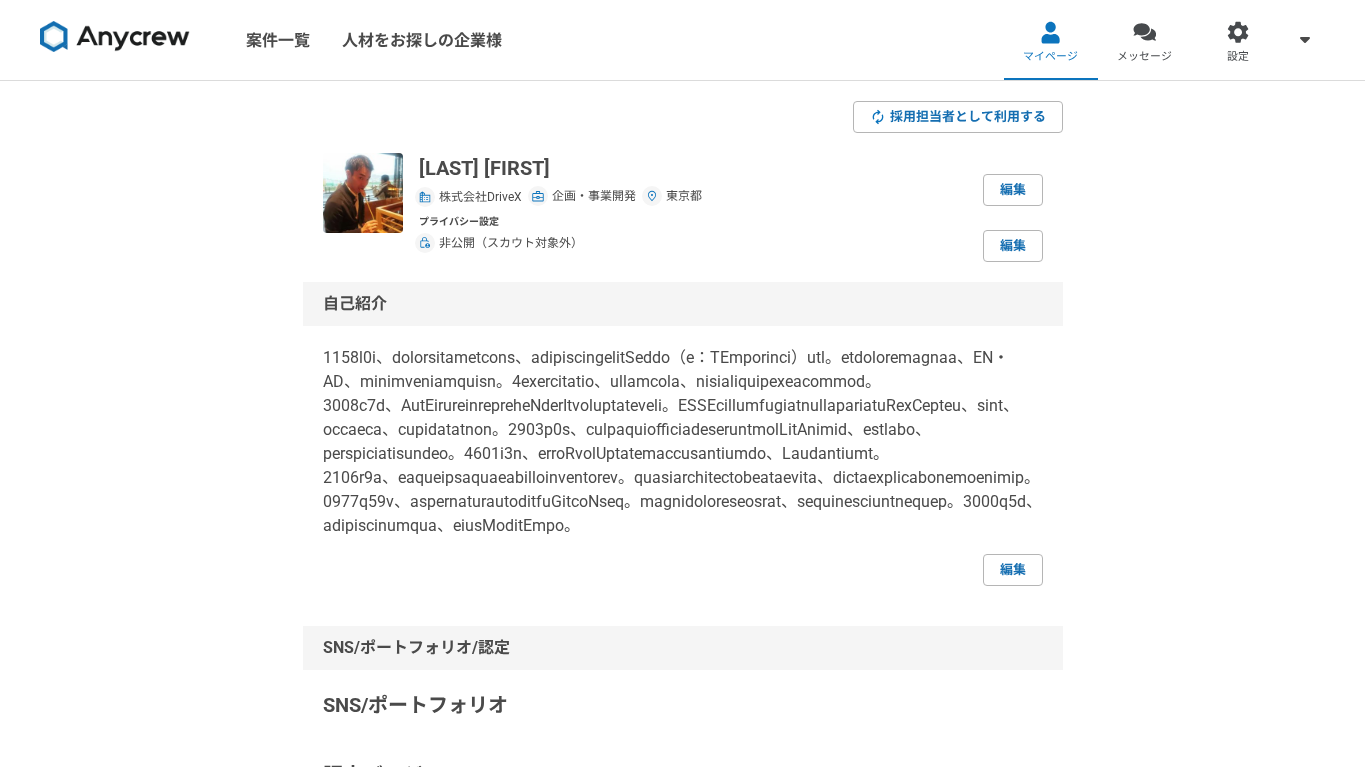 click at bounding box center (115, 37) 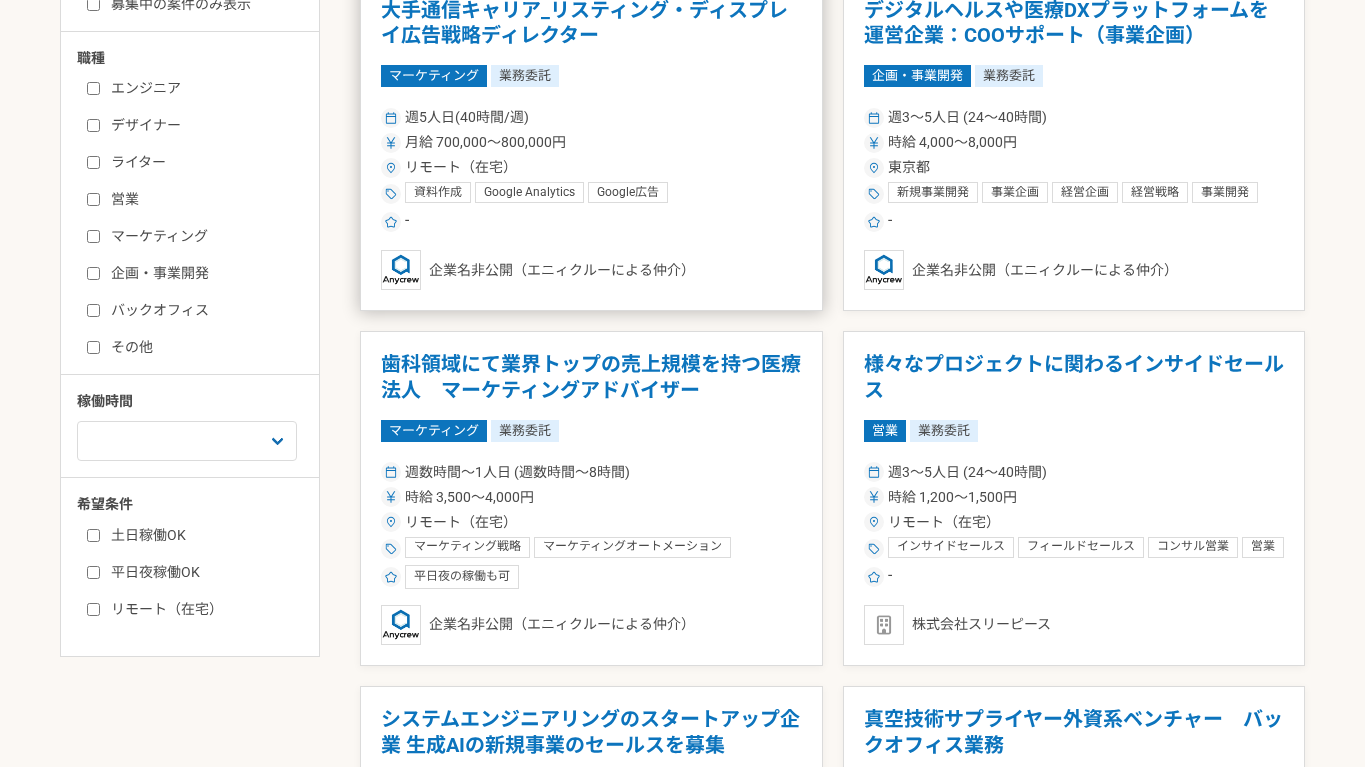 scroll, scrollTop: 0, scrollLeft: 0, axis: both 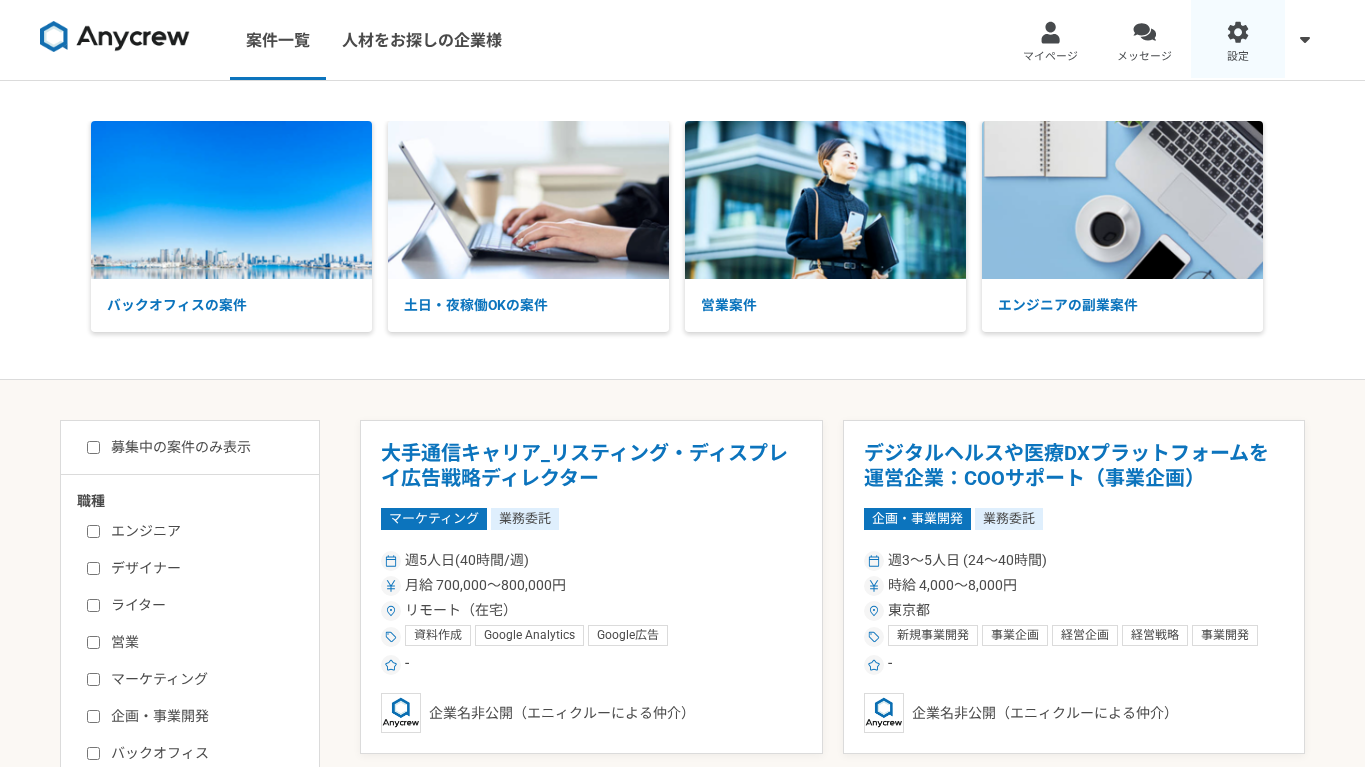 click on "設定" at bounding box center [1238, 40] 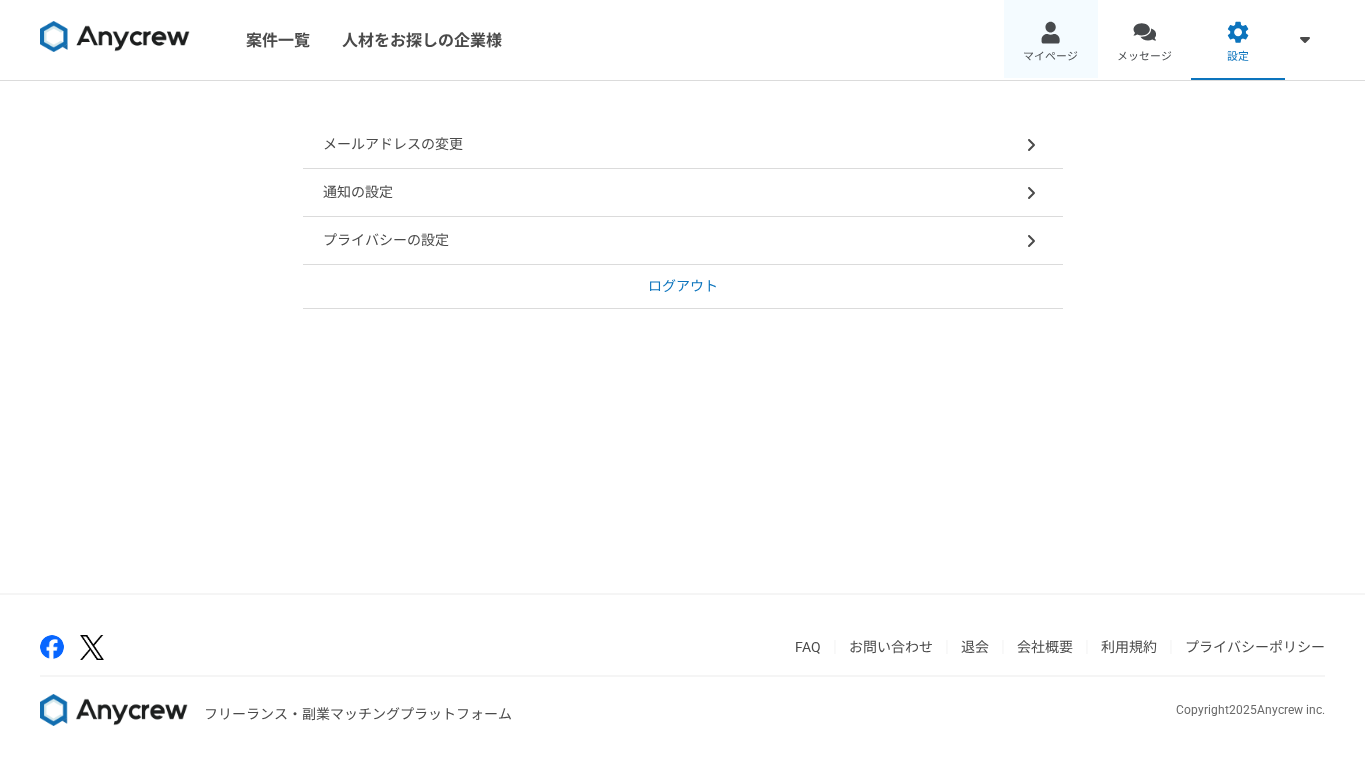 click on "マイページ" at bounding box center [1051, 40] 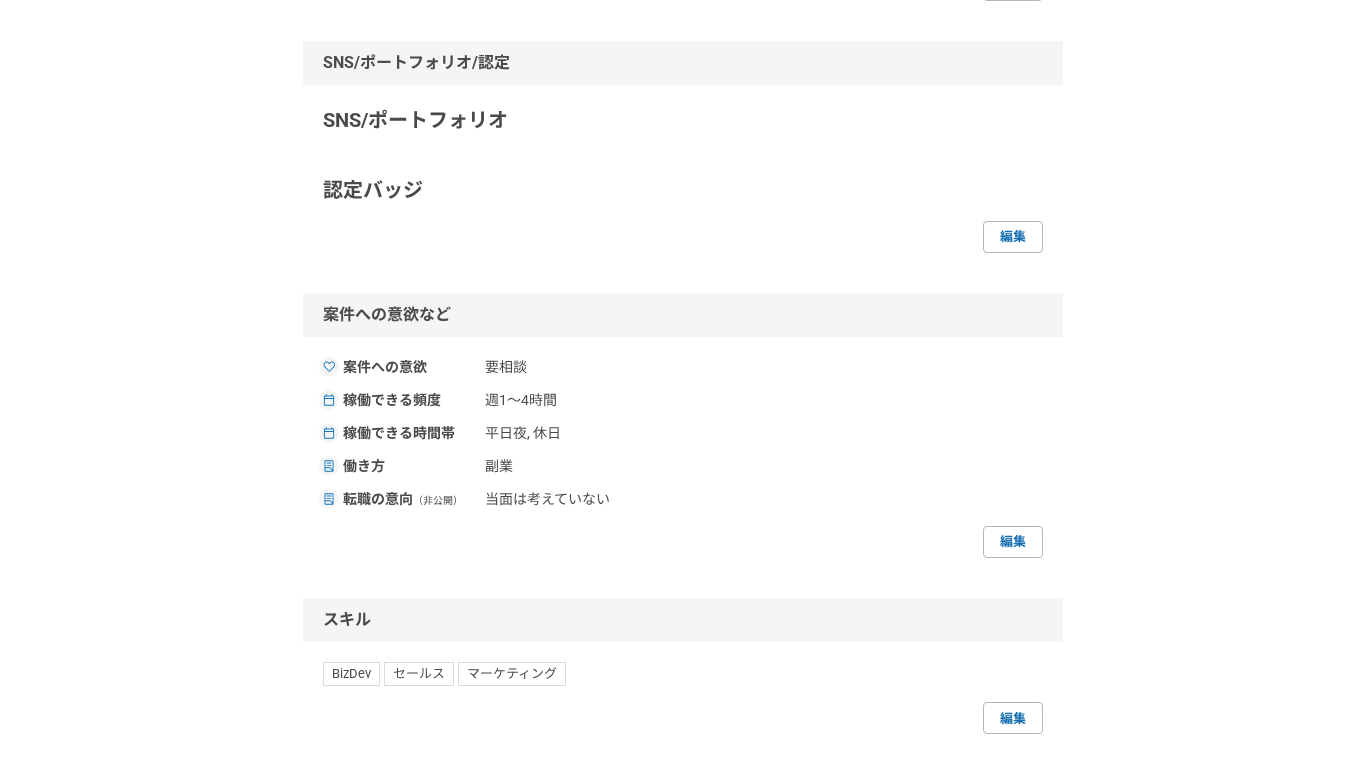scroll, scrollTop: 0, scrollLeft: 0, axis: both 